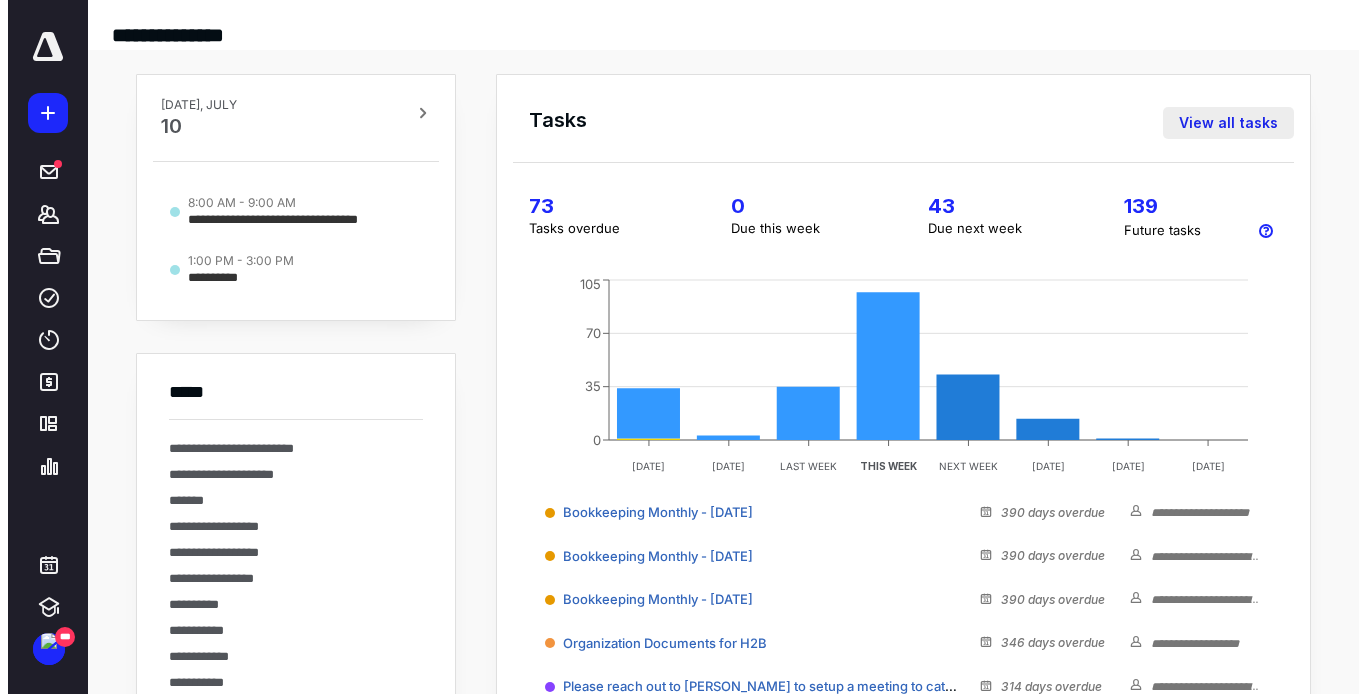 scroll, scrollTop: 0, scrollLeft: 0, axis: both 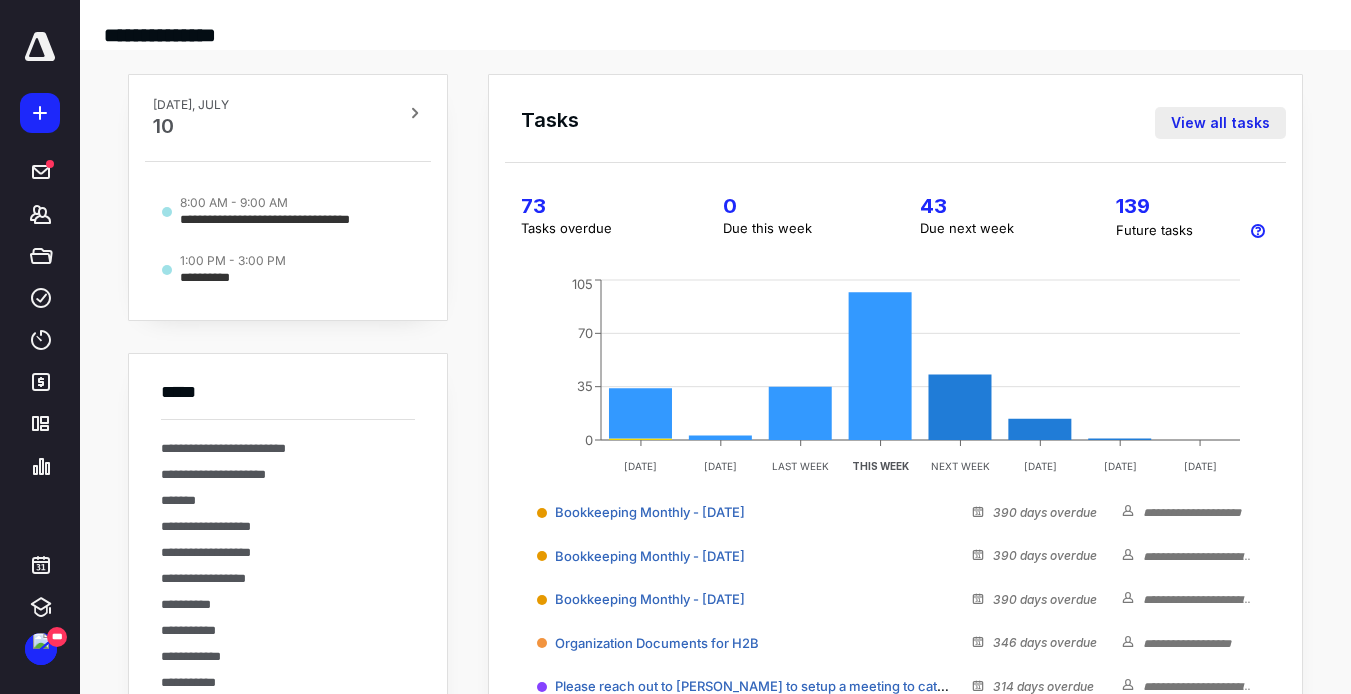 click on "View all tasks" at bounding box center [1220, 123] 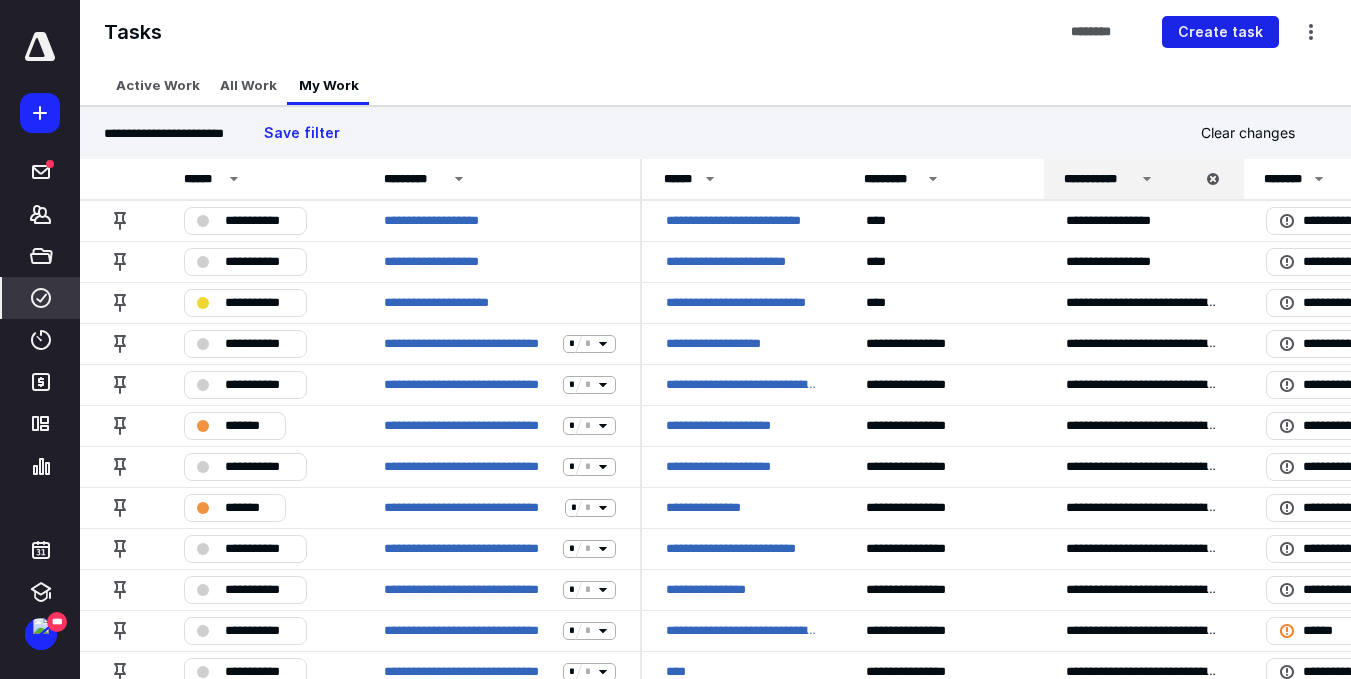 click on "Create task" at bounding box center [1220, 32] 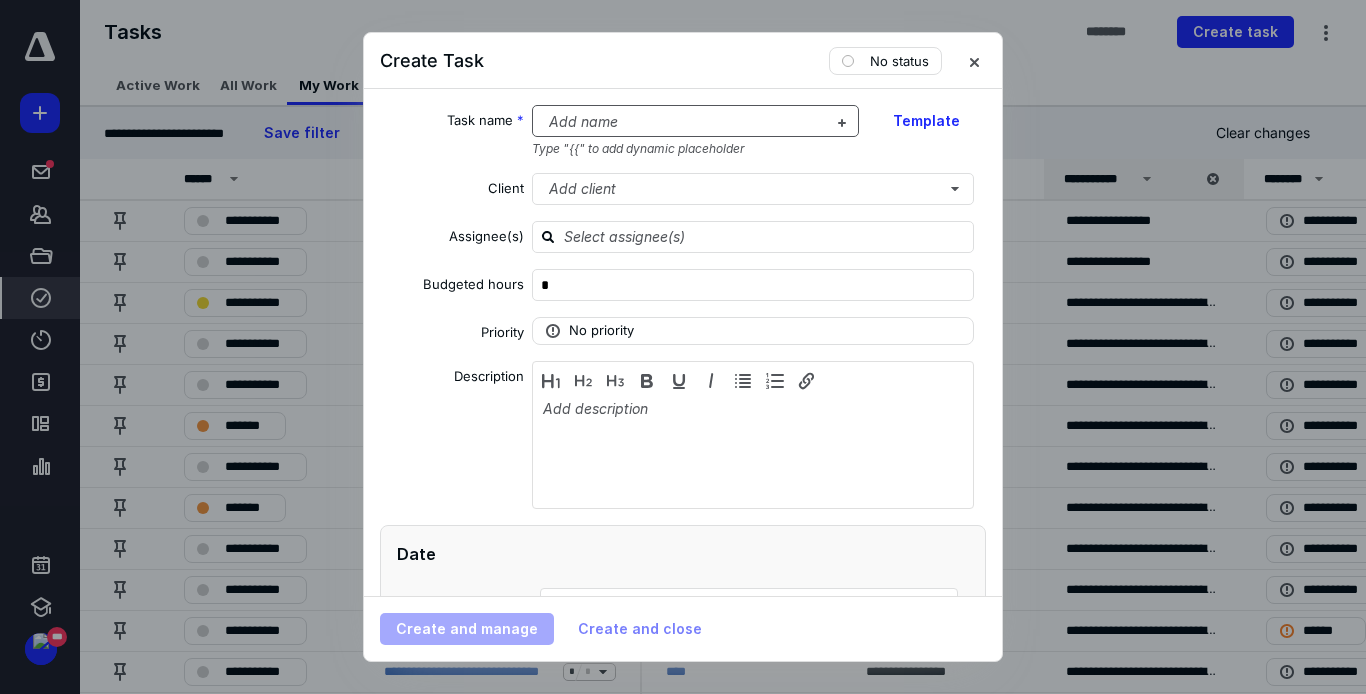 click at bounding box center [684, 122] 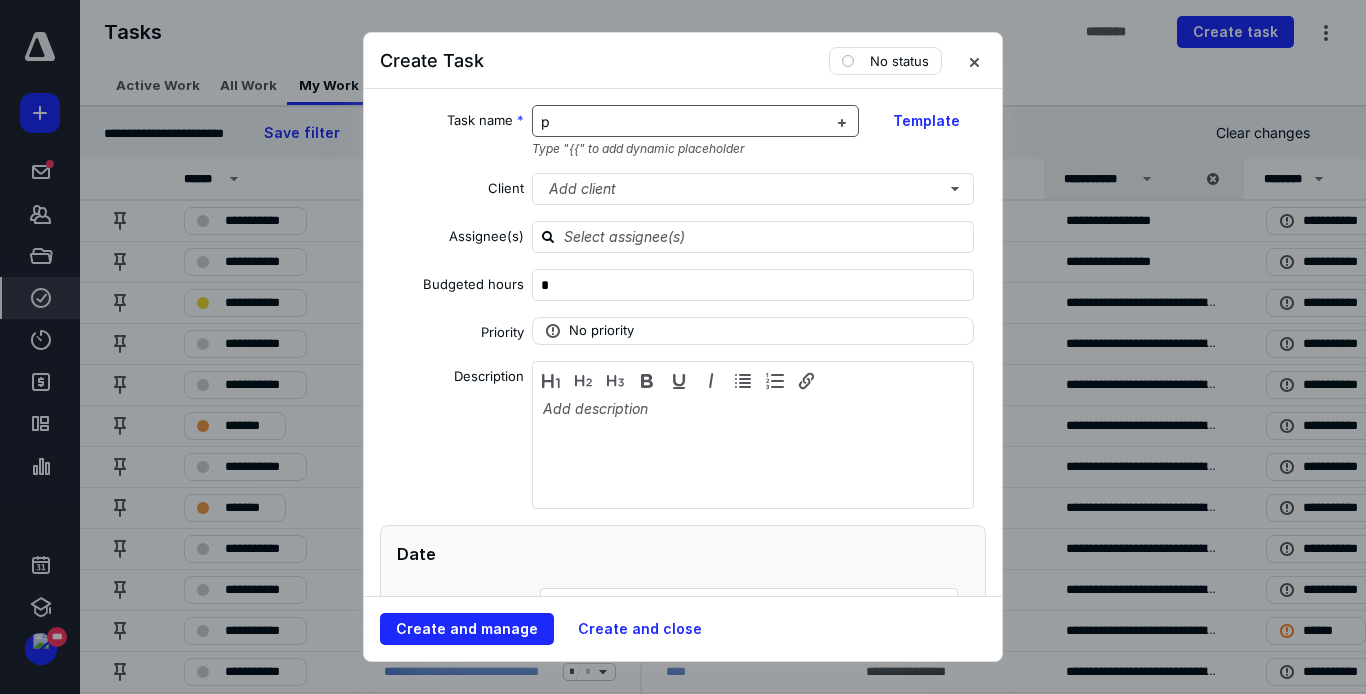 type 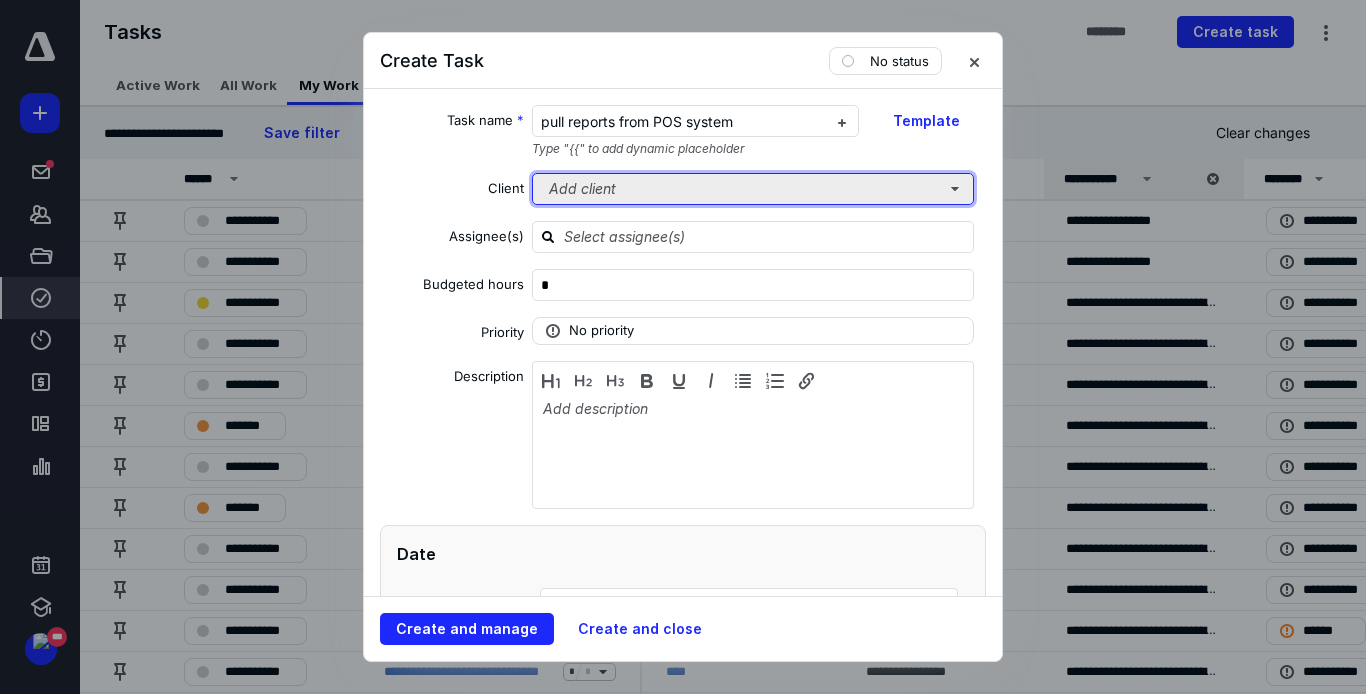 click on "Add client" at bounding box center (753, 189) 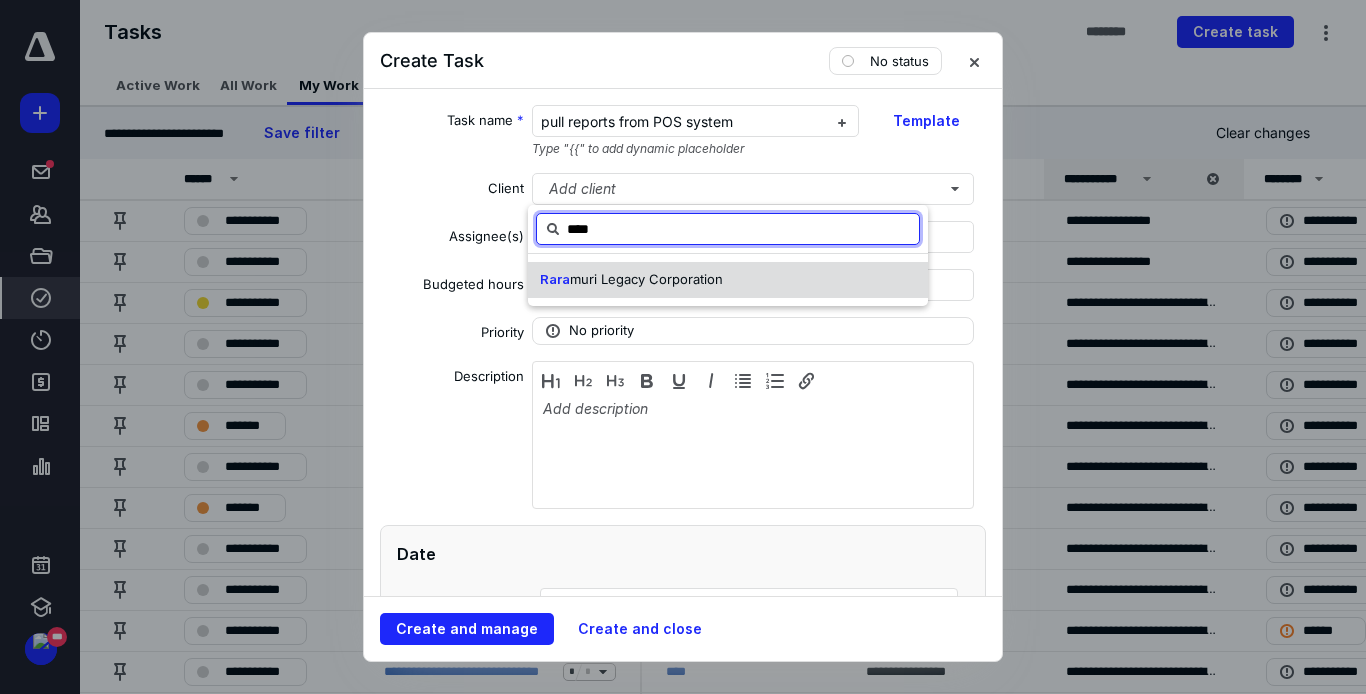 click on "muri Legacy Corporation" at bounding box center [646, 279] 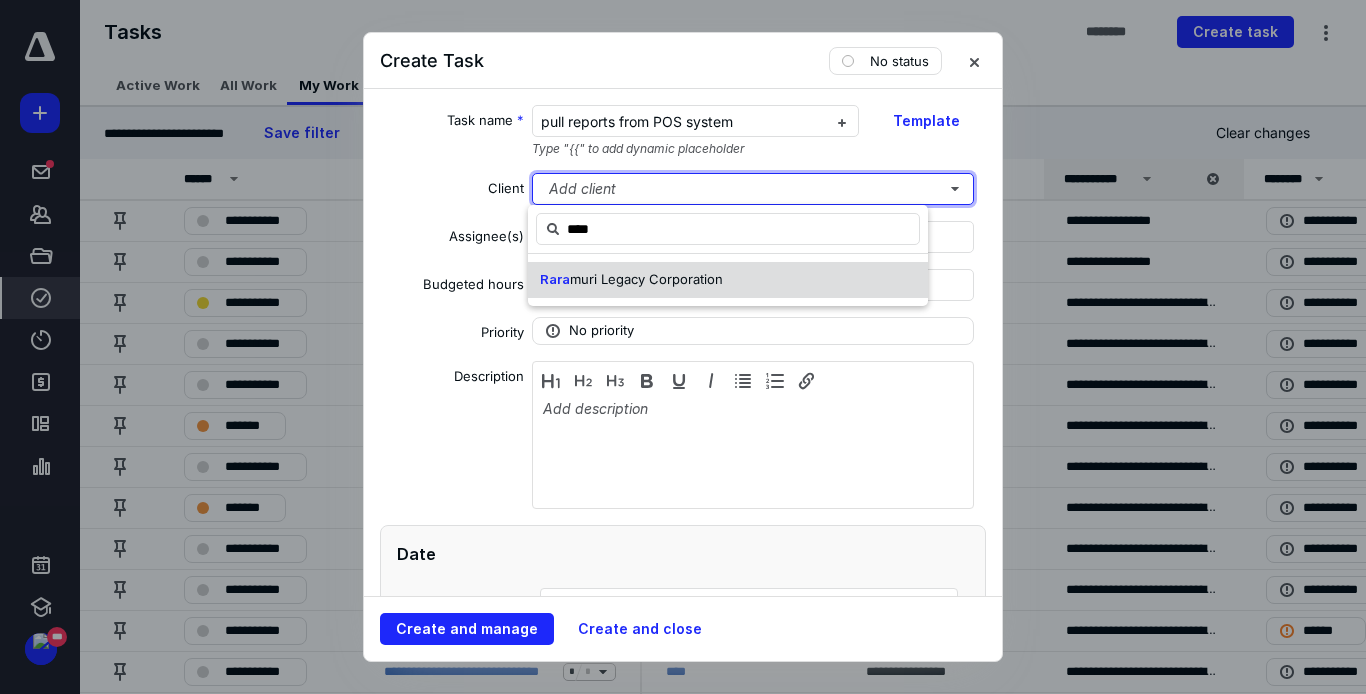 type 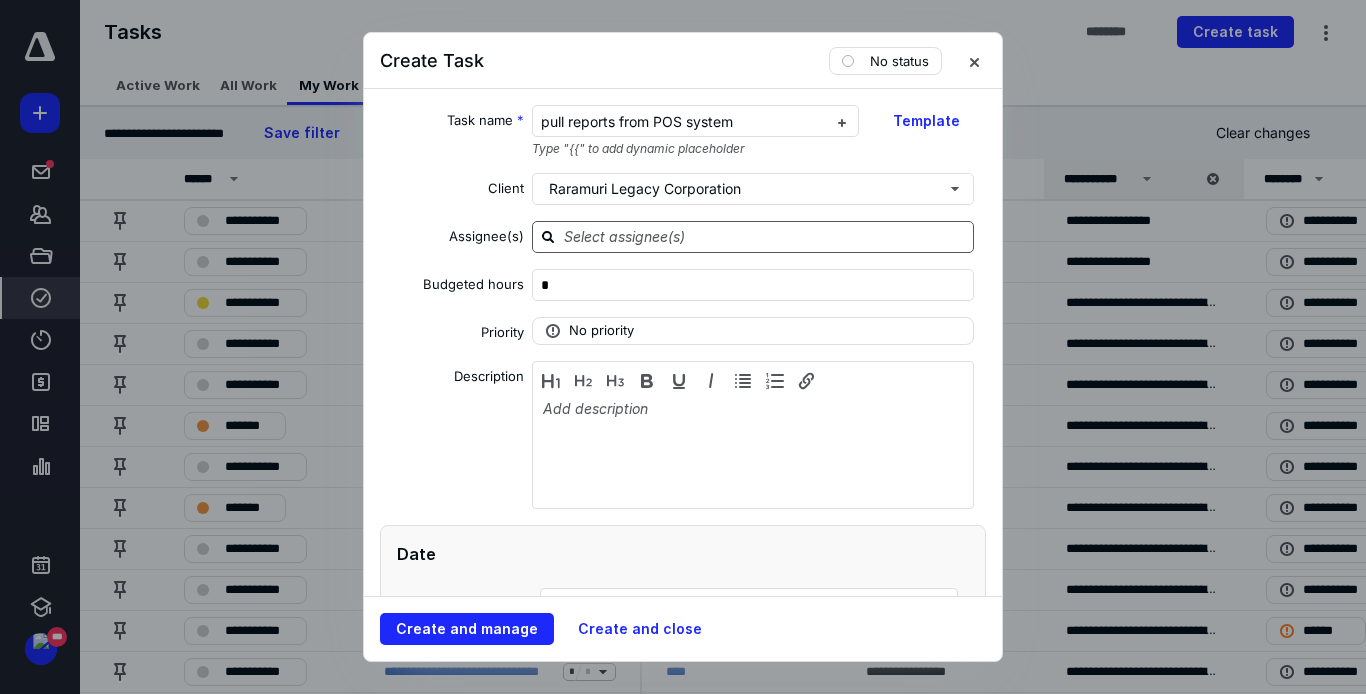 click at bounding box center (765, 236) 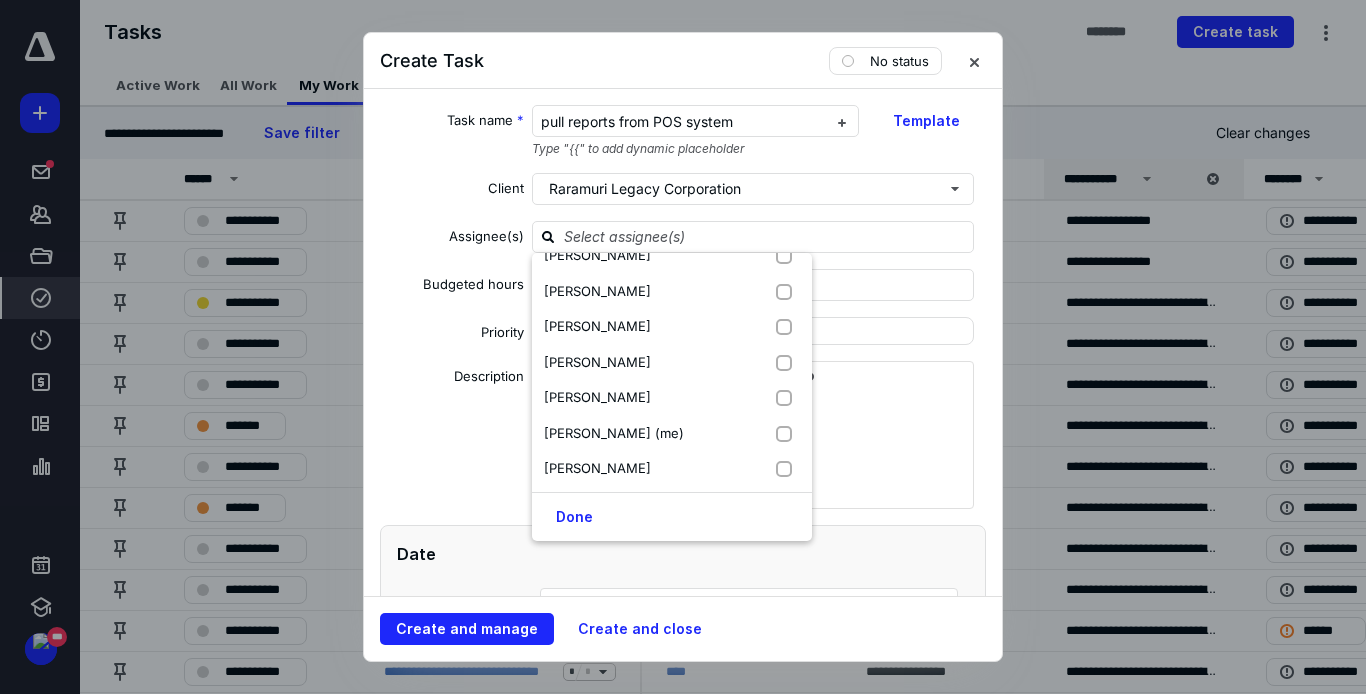 scroll, scrollTop: 101, scrollLeft: 0, axis: vertical 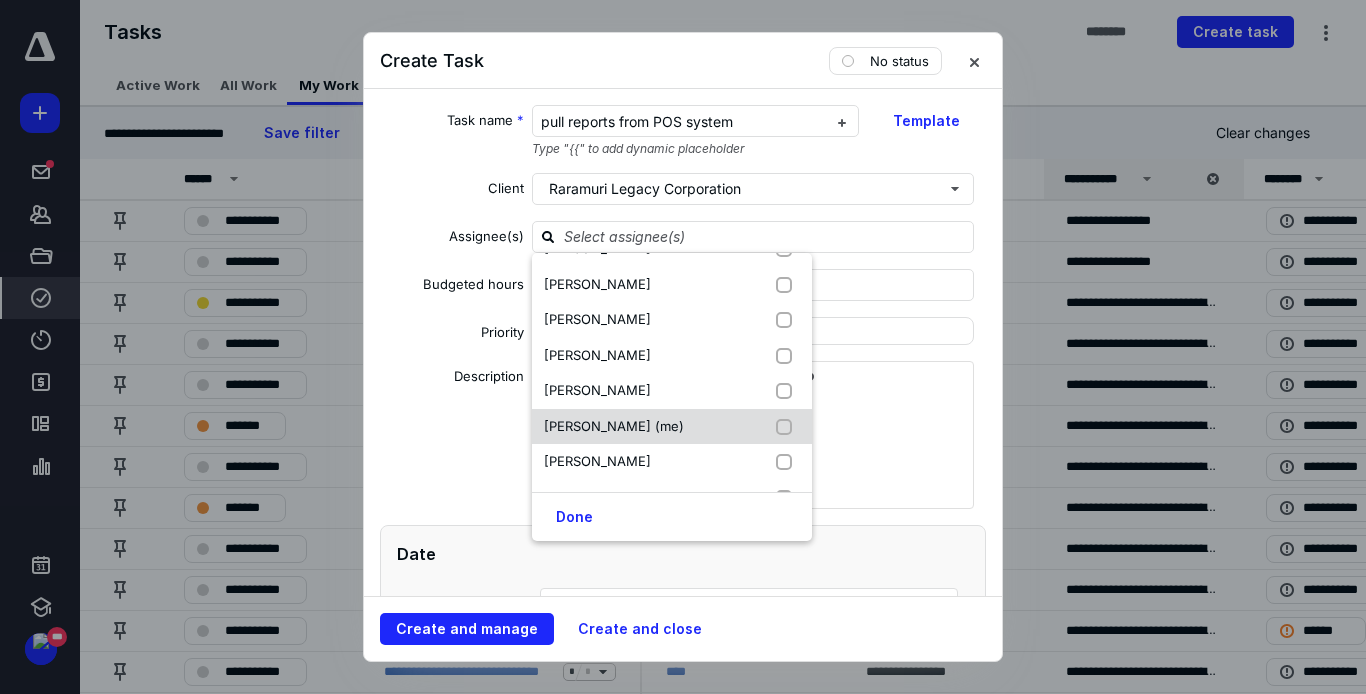 click at bounding box center [788, 427] 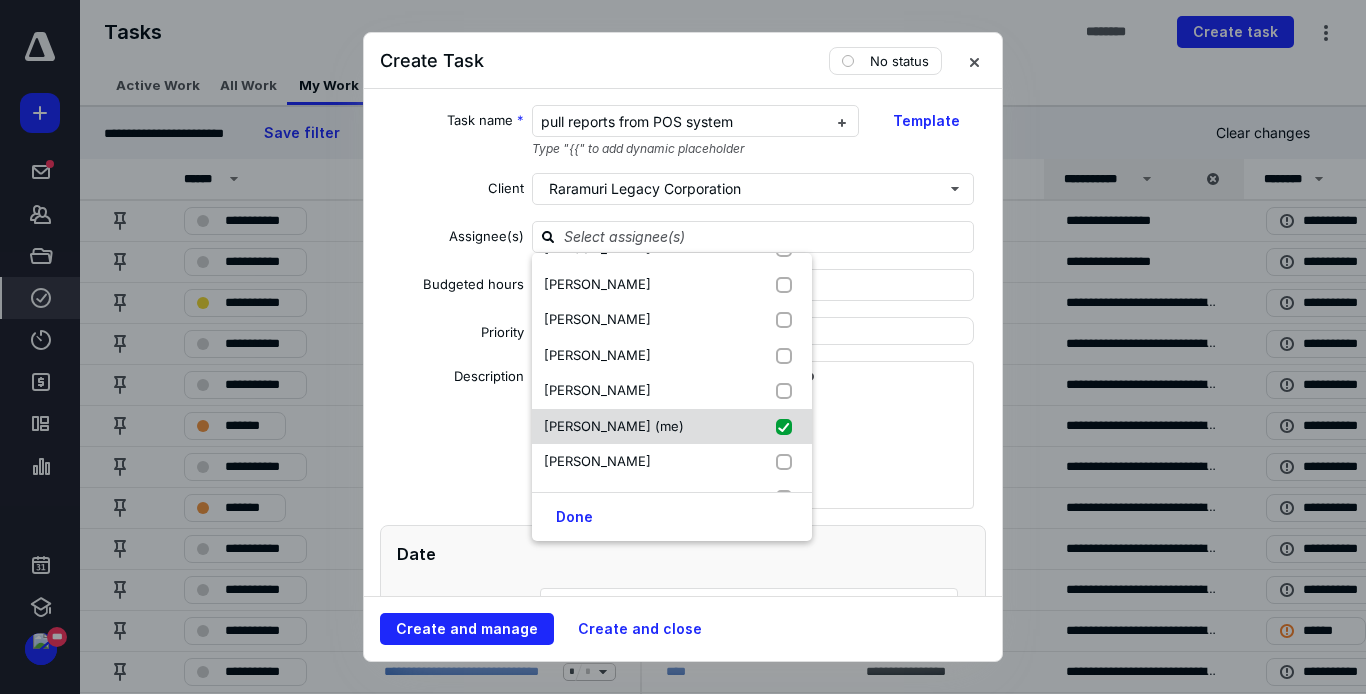 checkbox on "true" 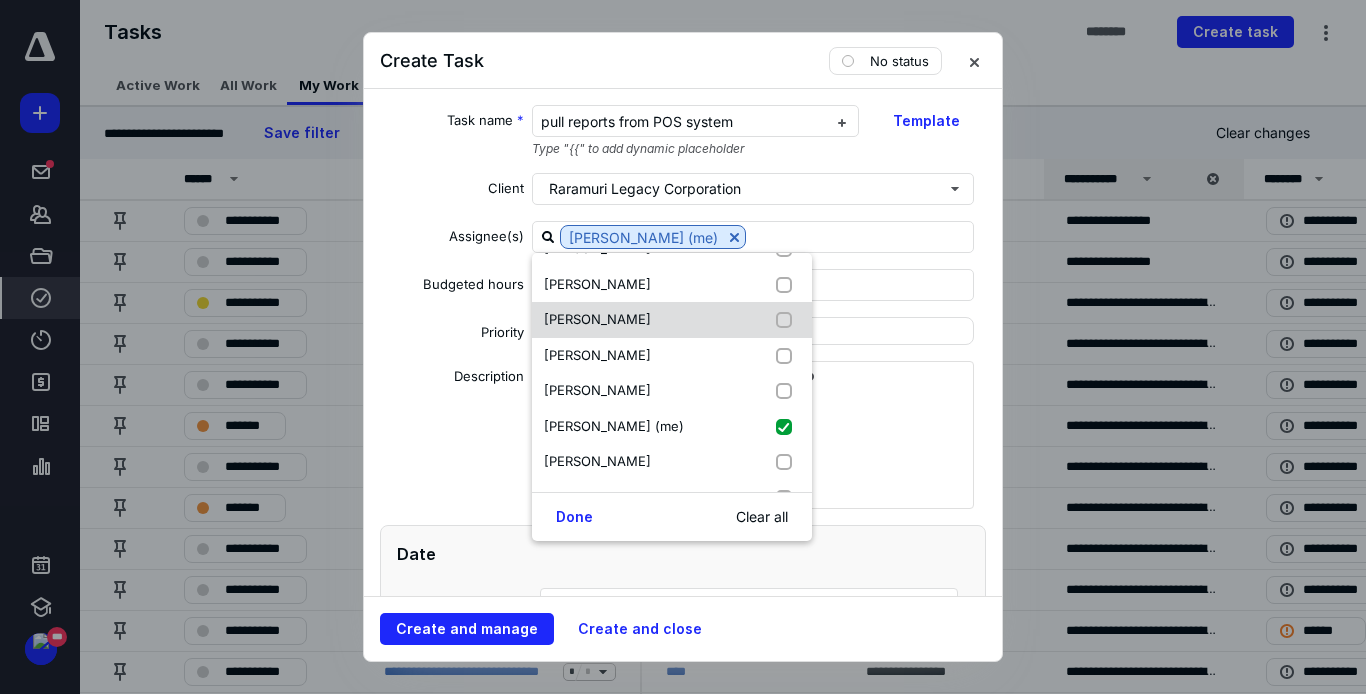 click at bounding box center (788, 320) 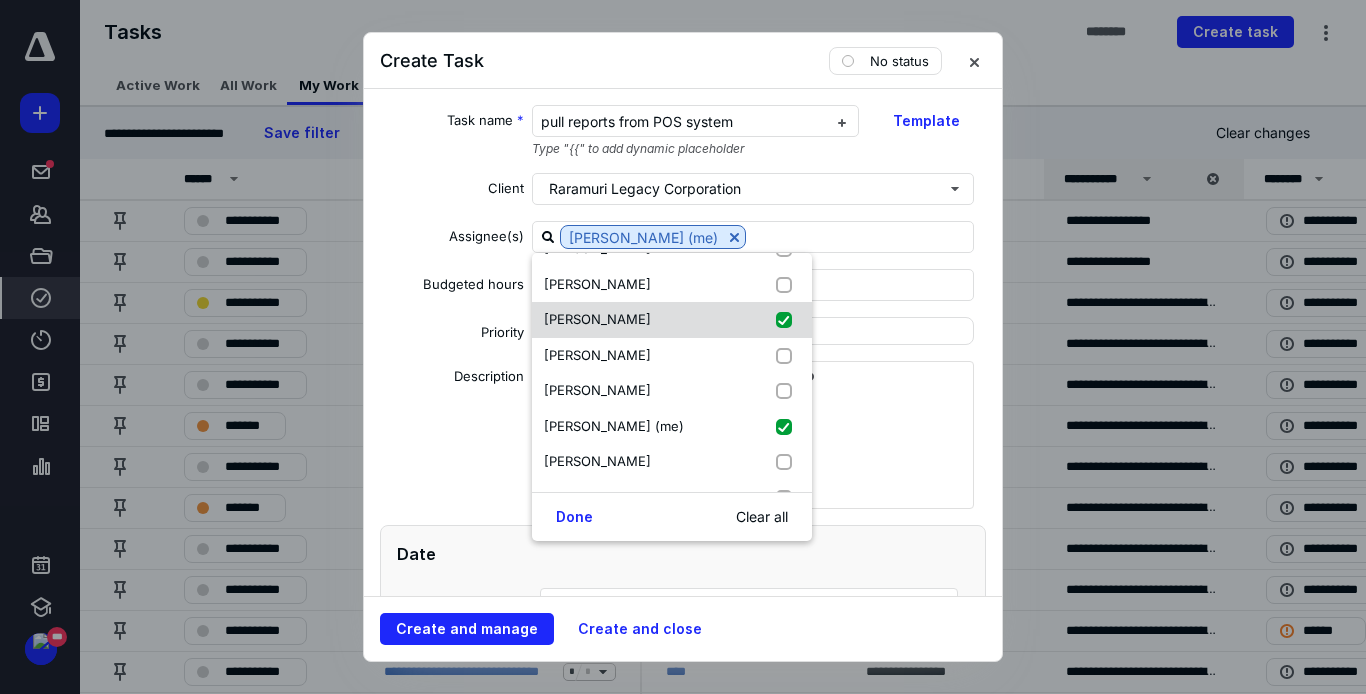 checkbox on "true" 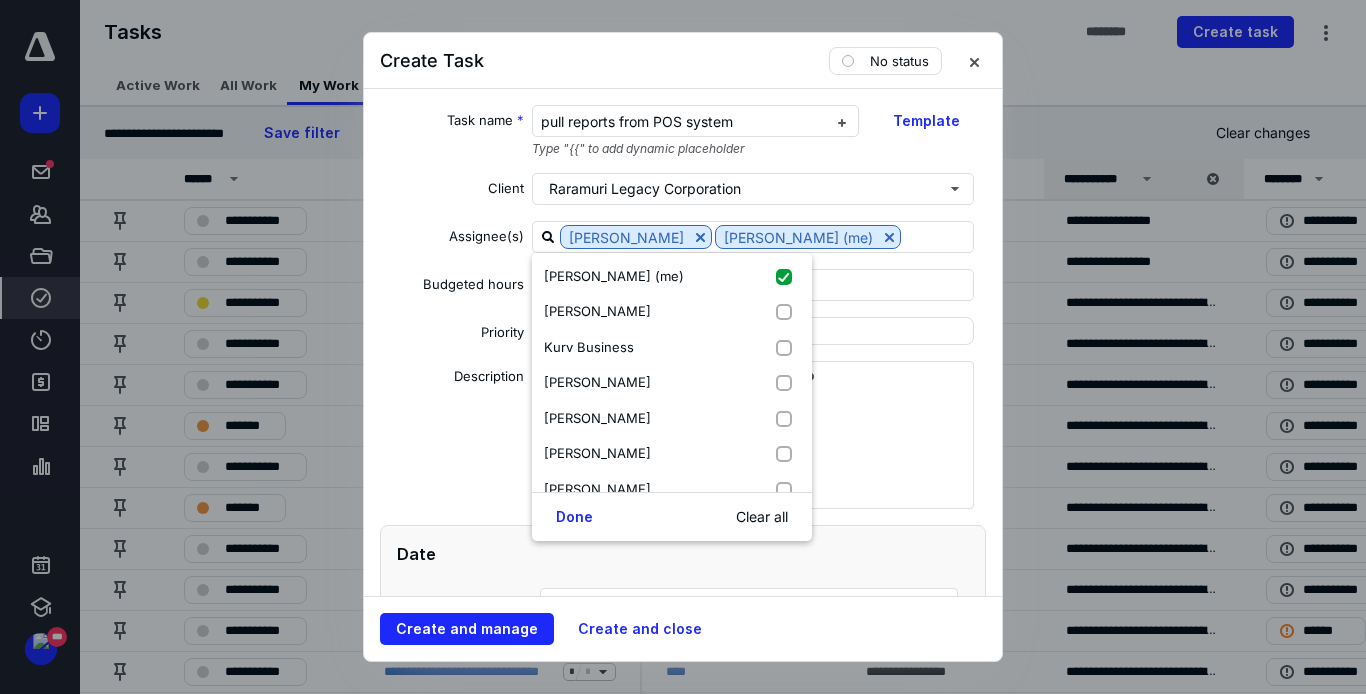 scroll, scrollTop: 274, scrollLeft: 0, axis: vertical 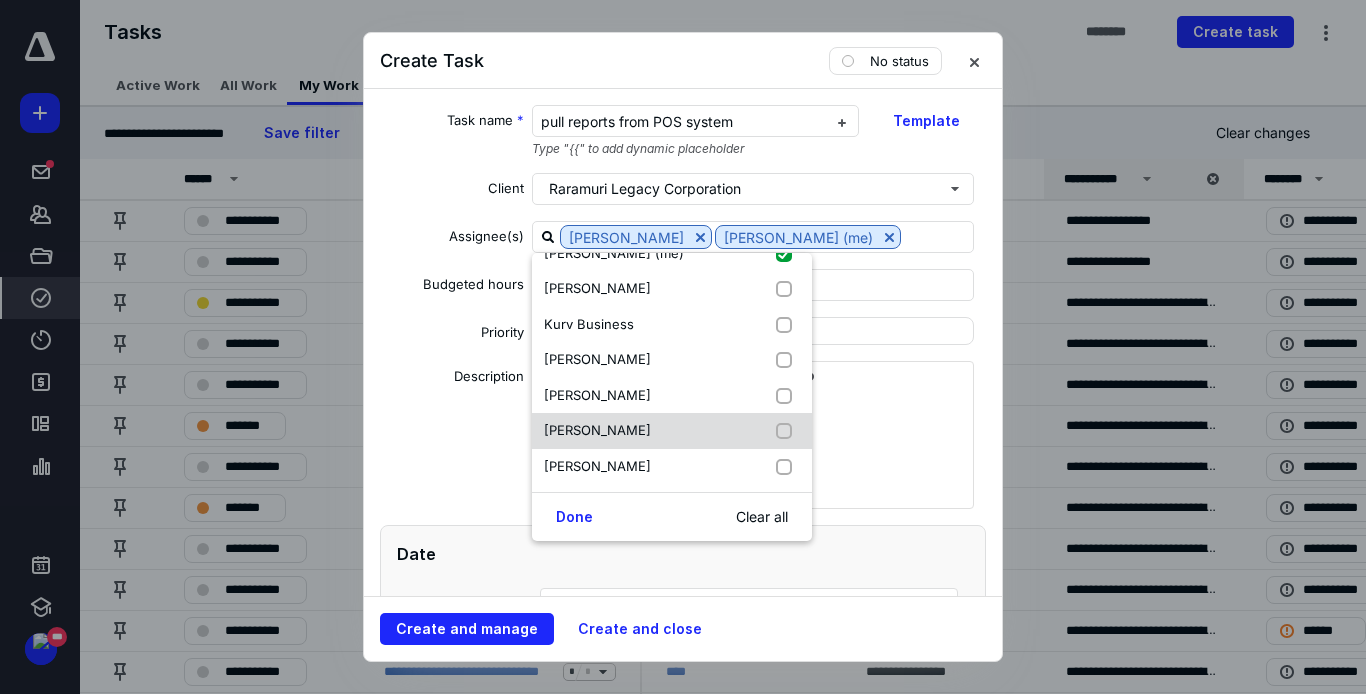 click at bounding box center (788, 431) 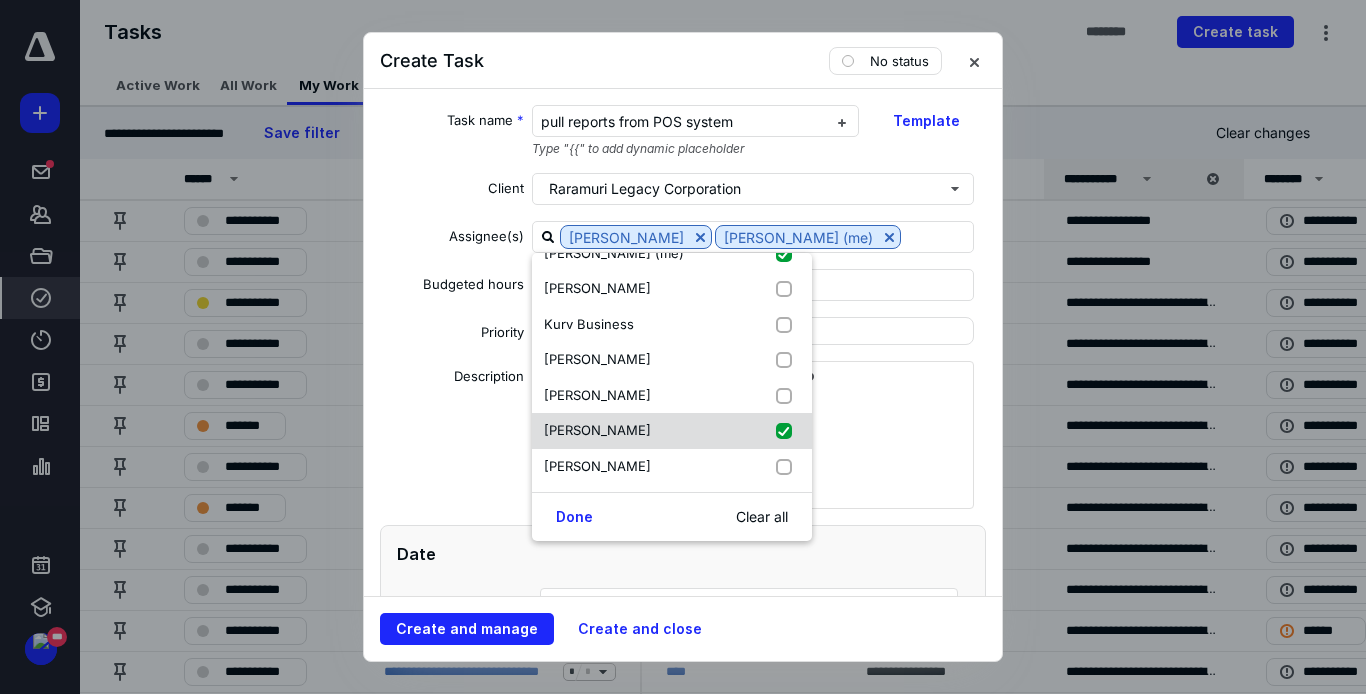 checkbox on "true" 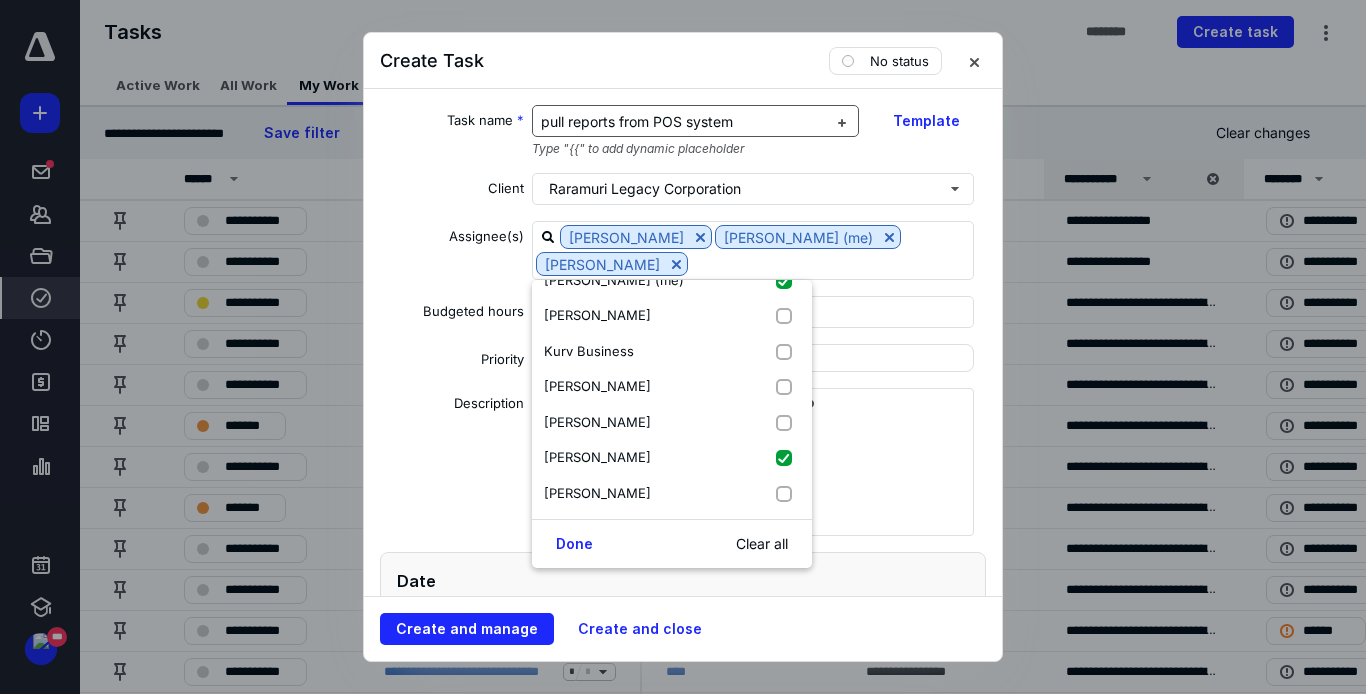 click on "pull reports from POS system" at bounding box center (684, 122) 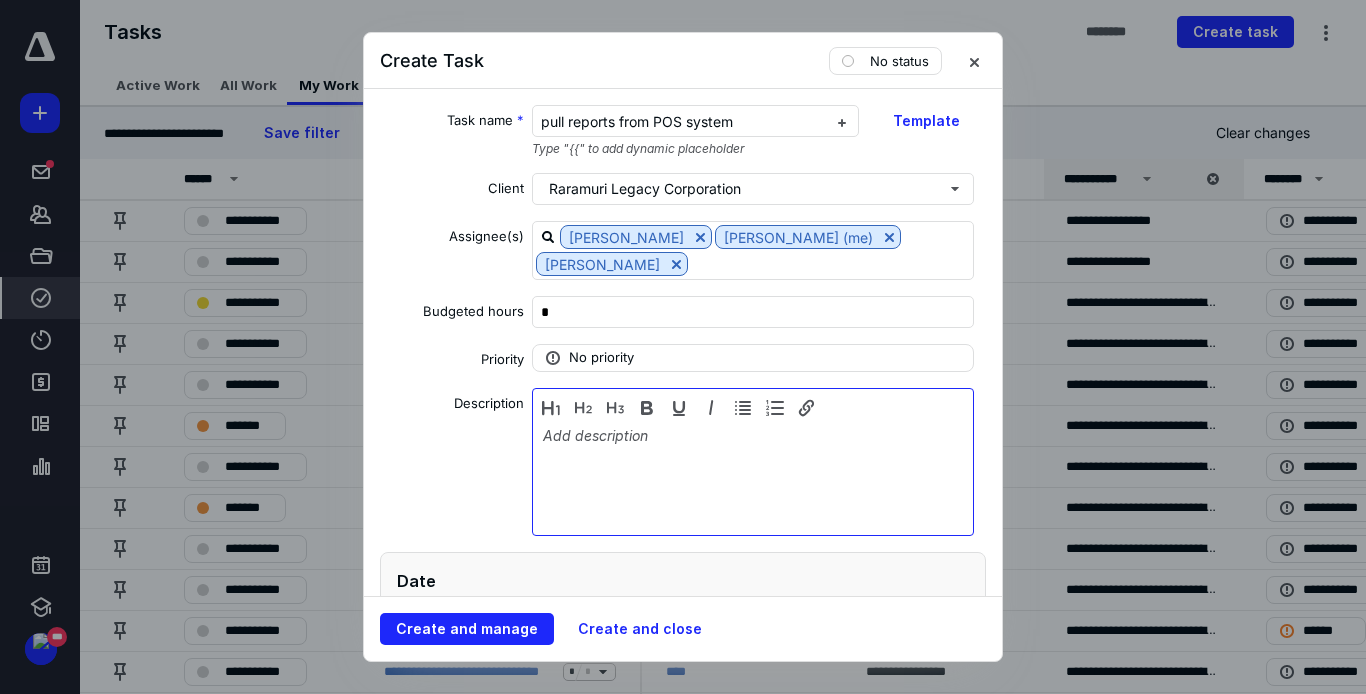 click at bounding box center [753, 477] 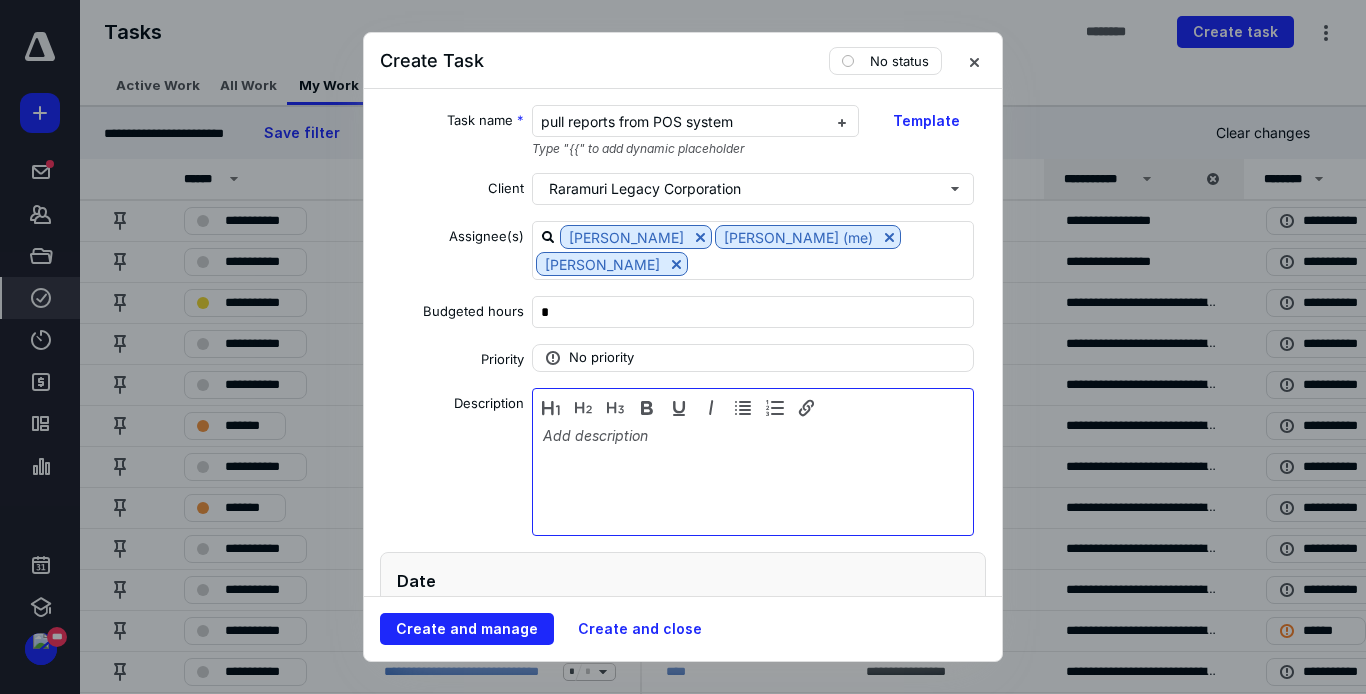 type 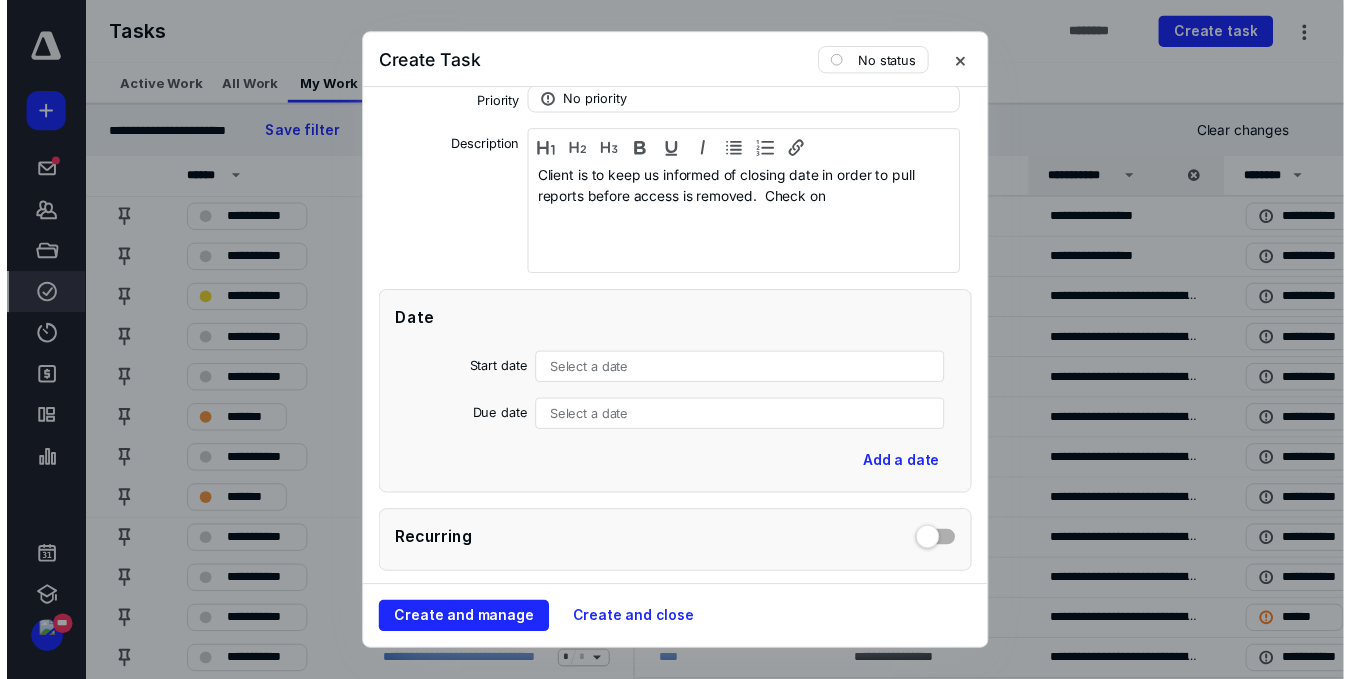 scroll, scrollTop: 282, scrollLeft: 0, axis: vertical 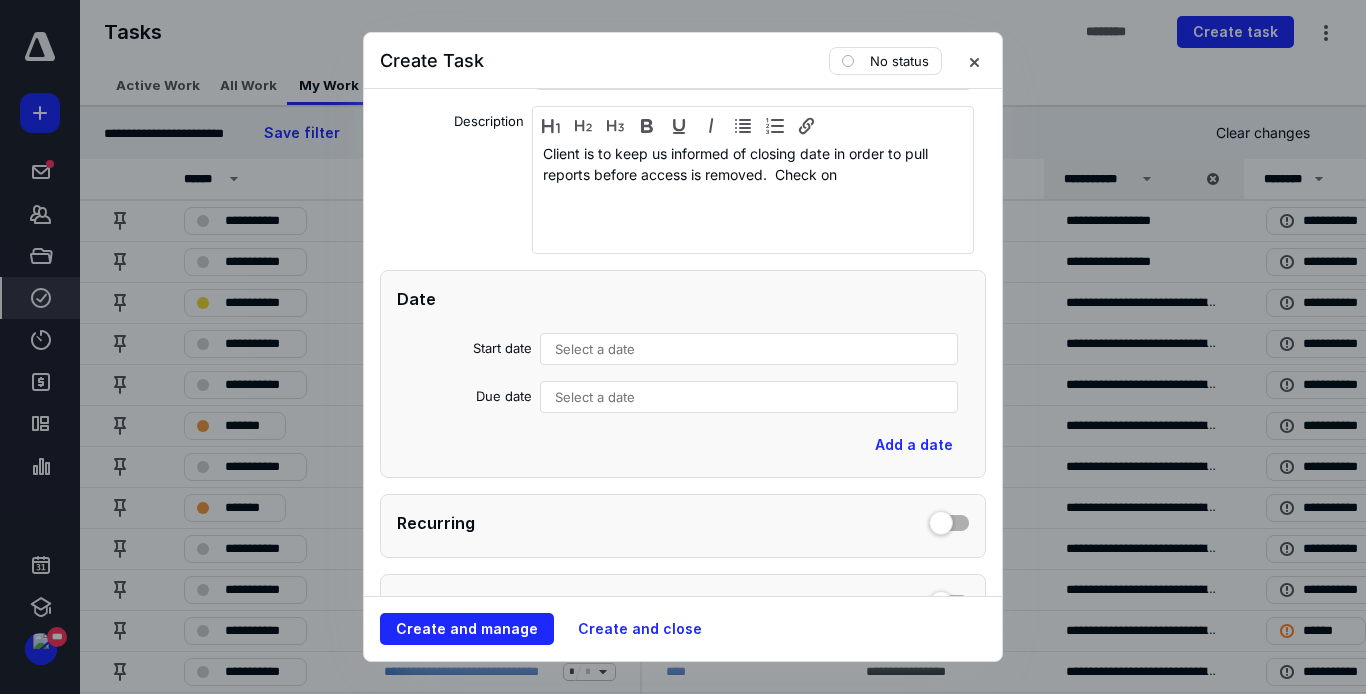 click on "Select a date" at bounding box center (595, 397) 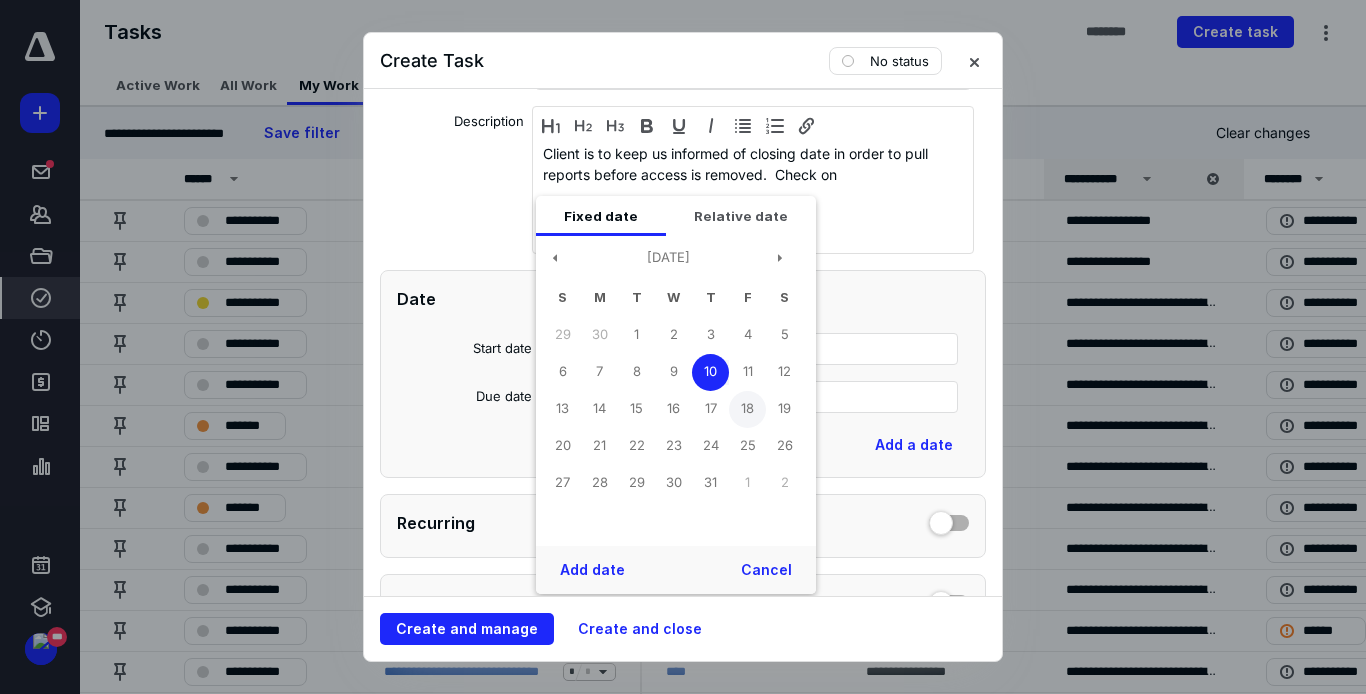 click on "18" at bounding box center [747, 409] 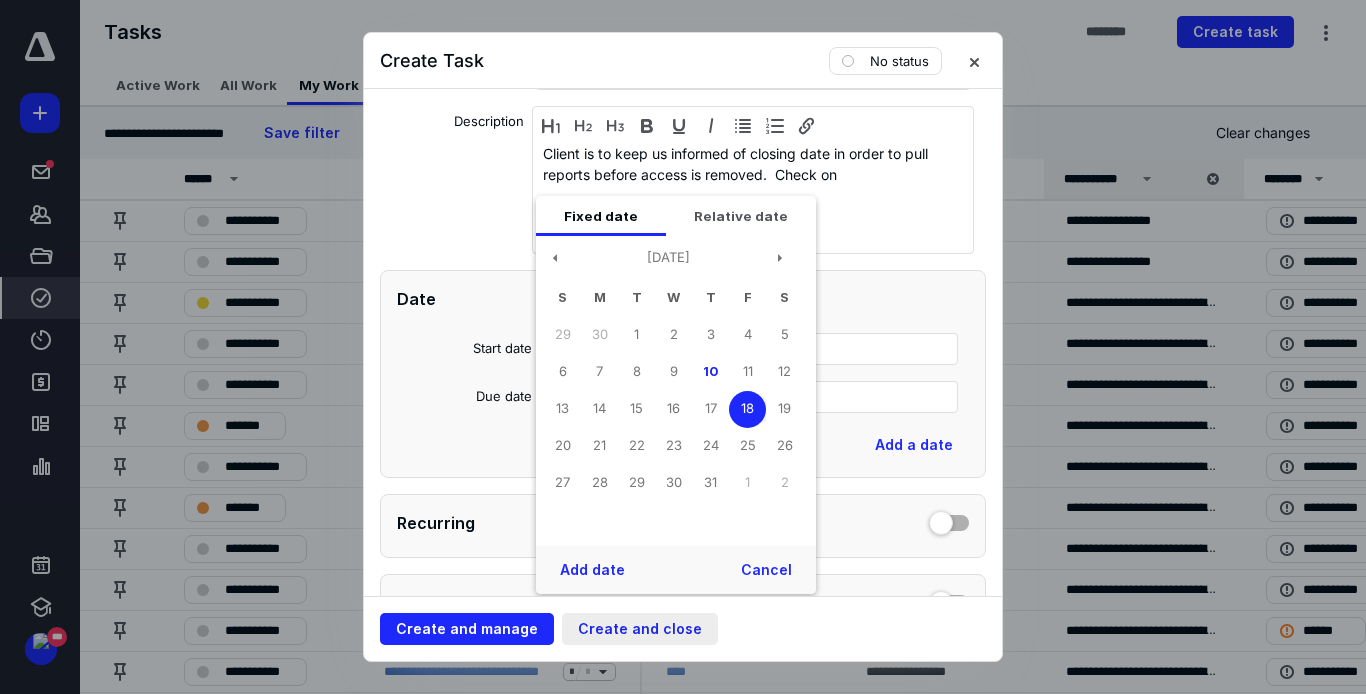 click on "Create and close" at bounding box center (640, 629) 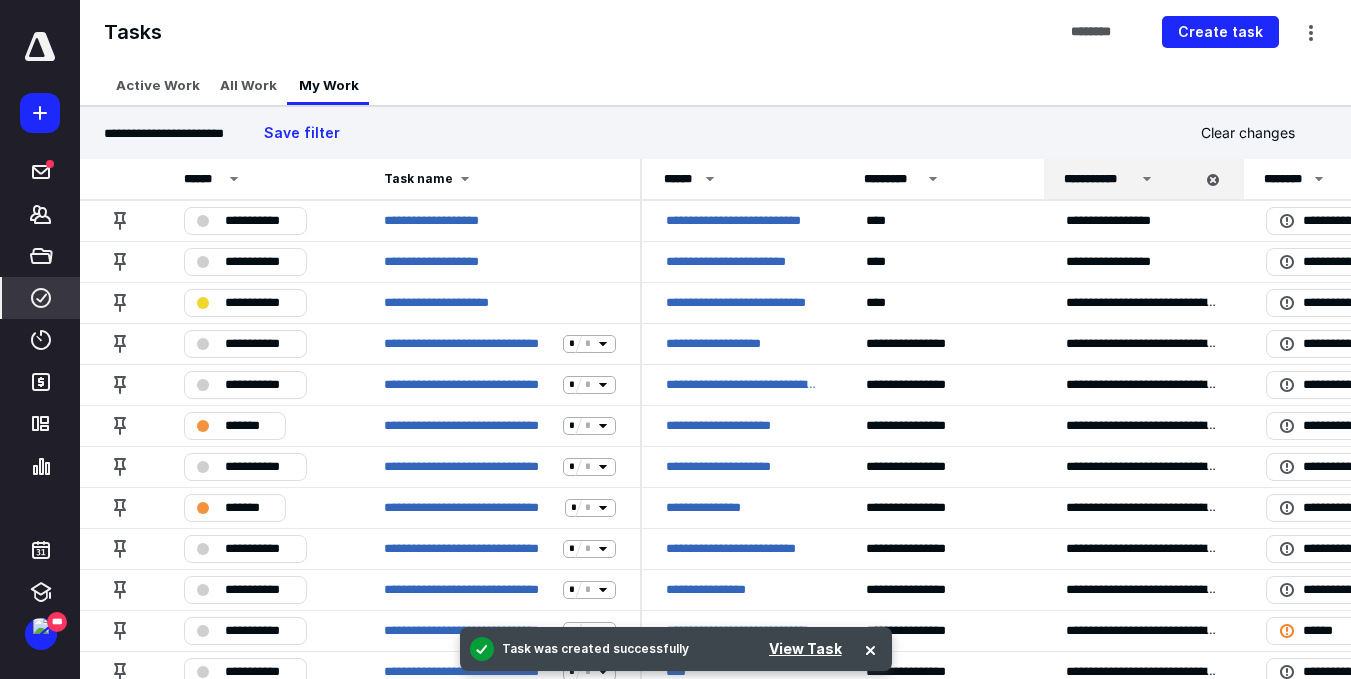 click at bounding box center [40, 47] 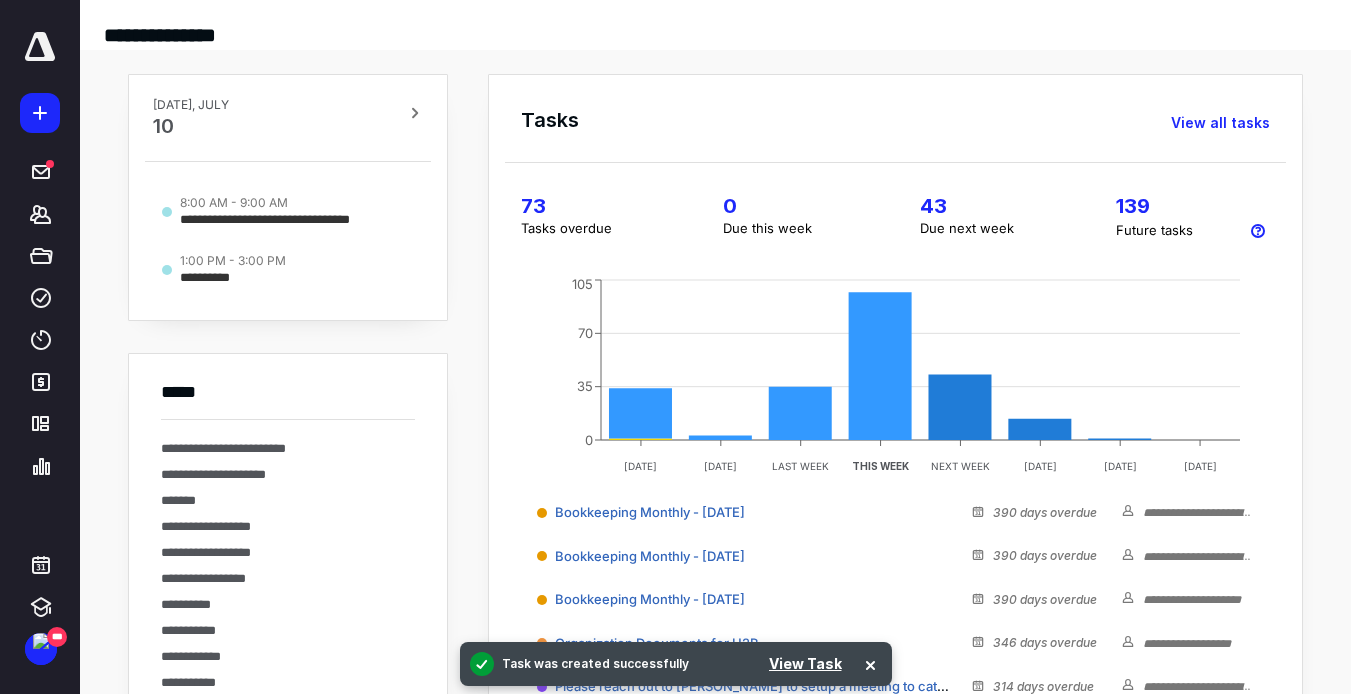 click on "139" at bounding box center [1193, 206] 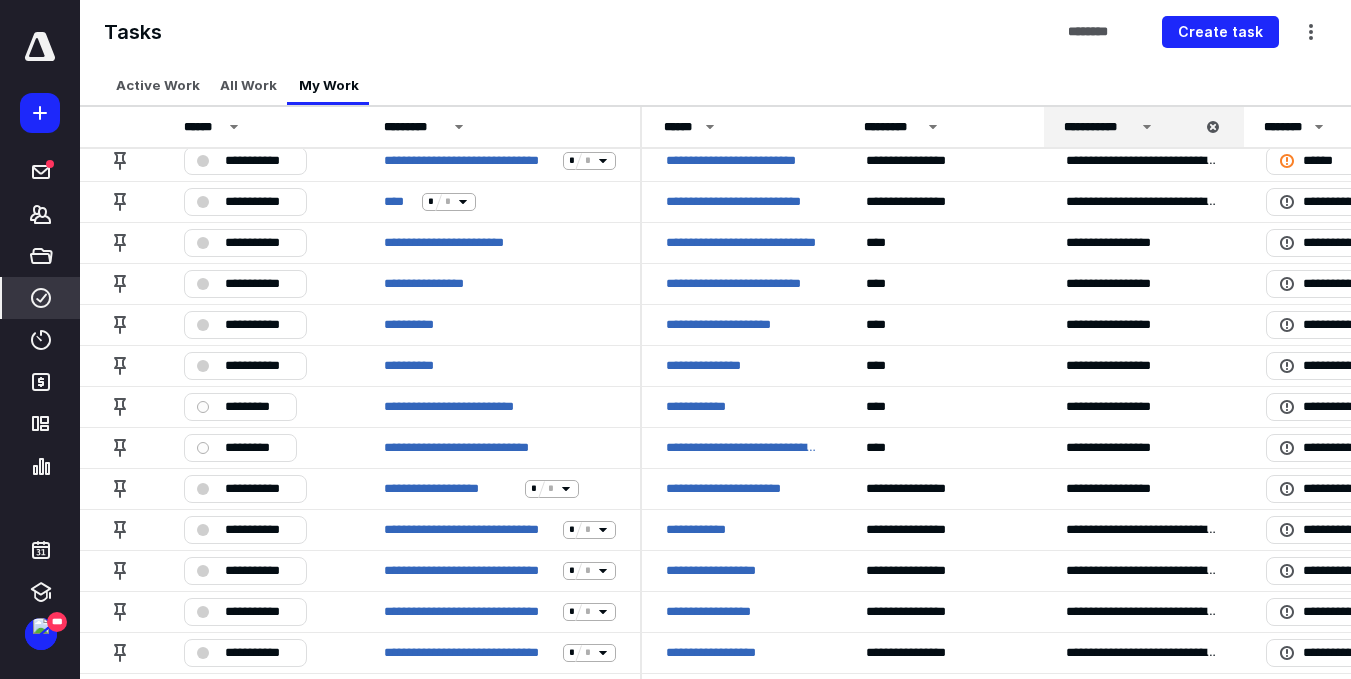 scroll, scrollTop: 0, scrollLeft: 0, axis: both 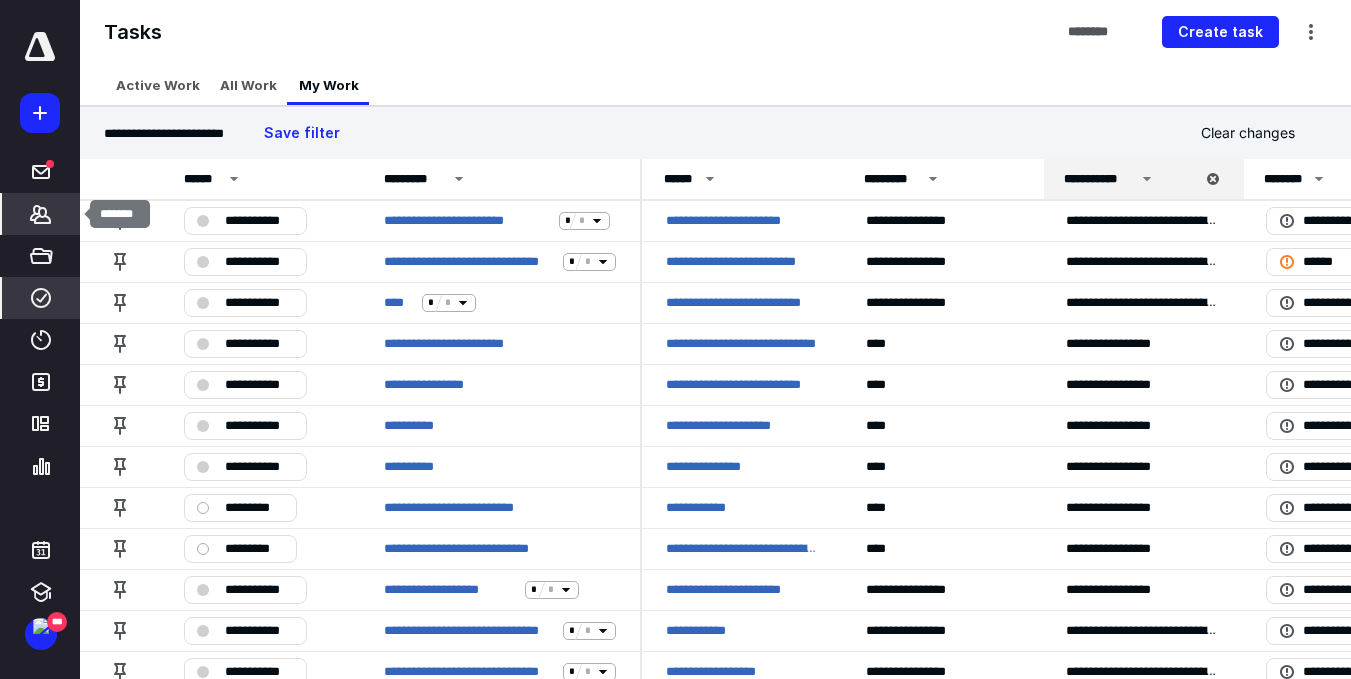 click 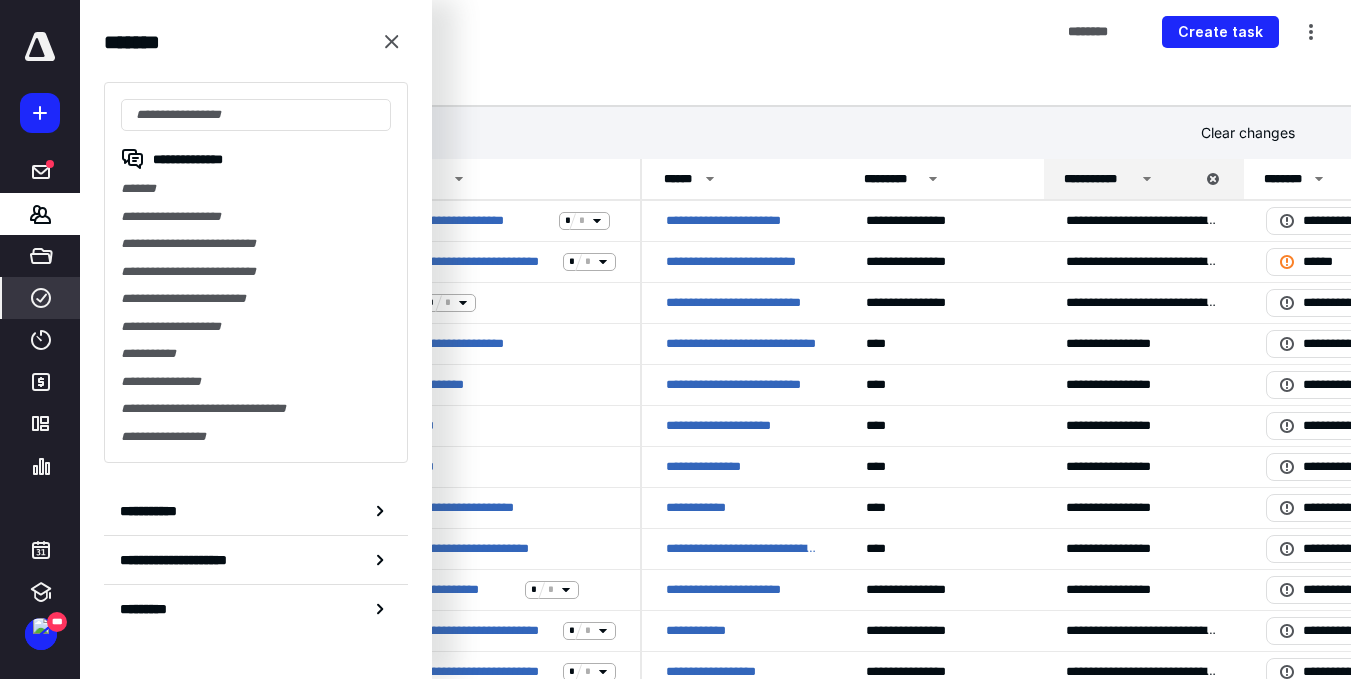 click on "**********" at bounding box center [715, 133] 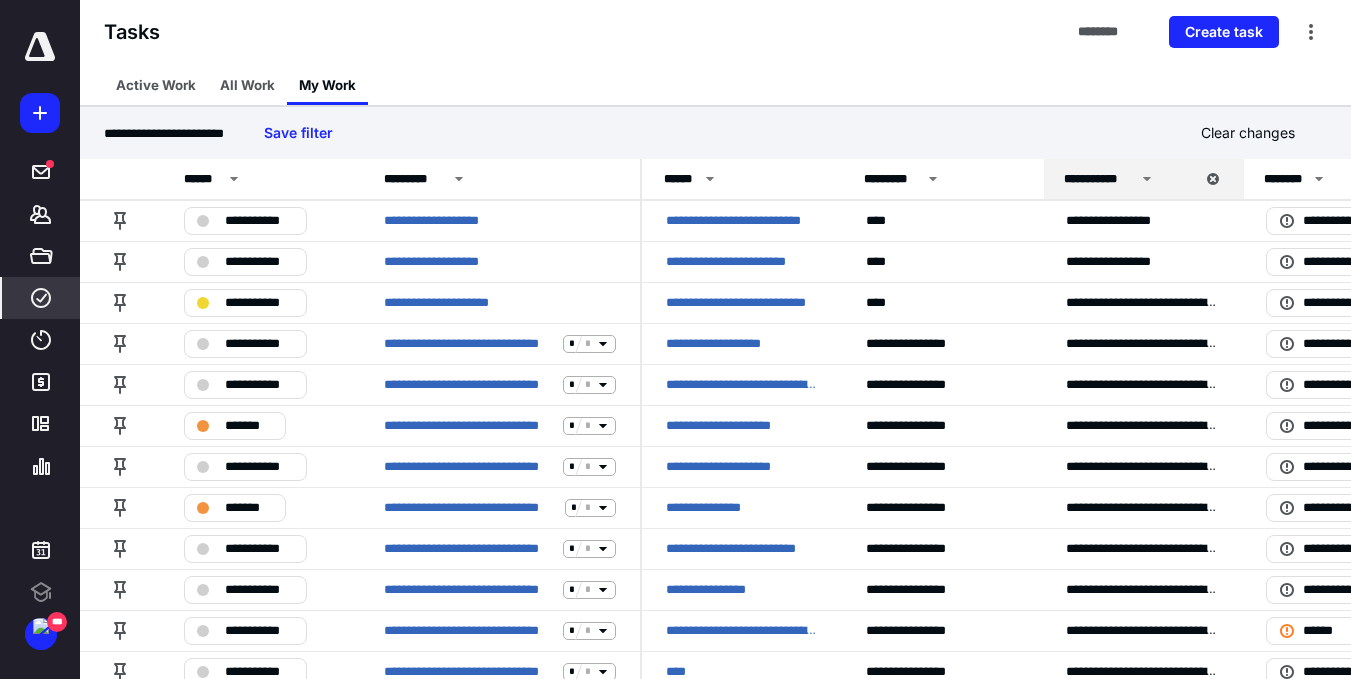 scroll, scrollTop: 0, scrollLeft: 0, axis: both 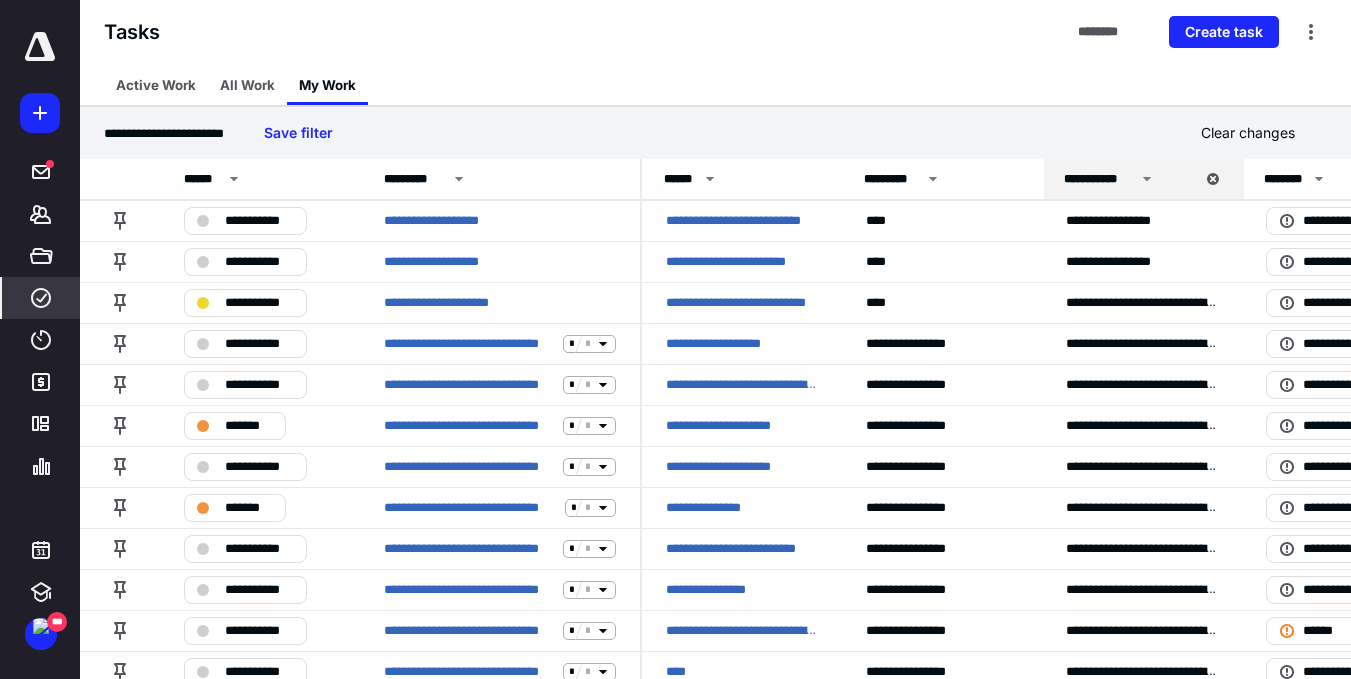 click at bounding box center (40, 47) 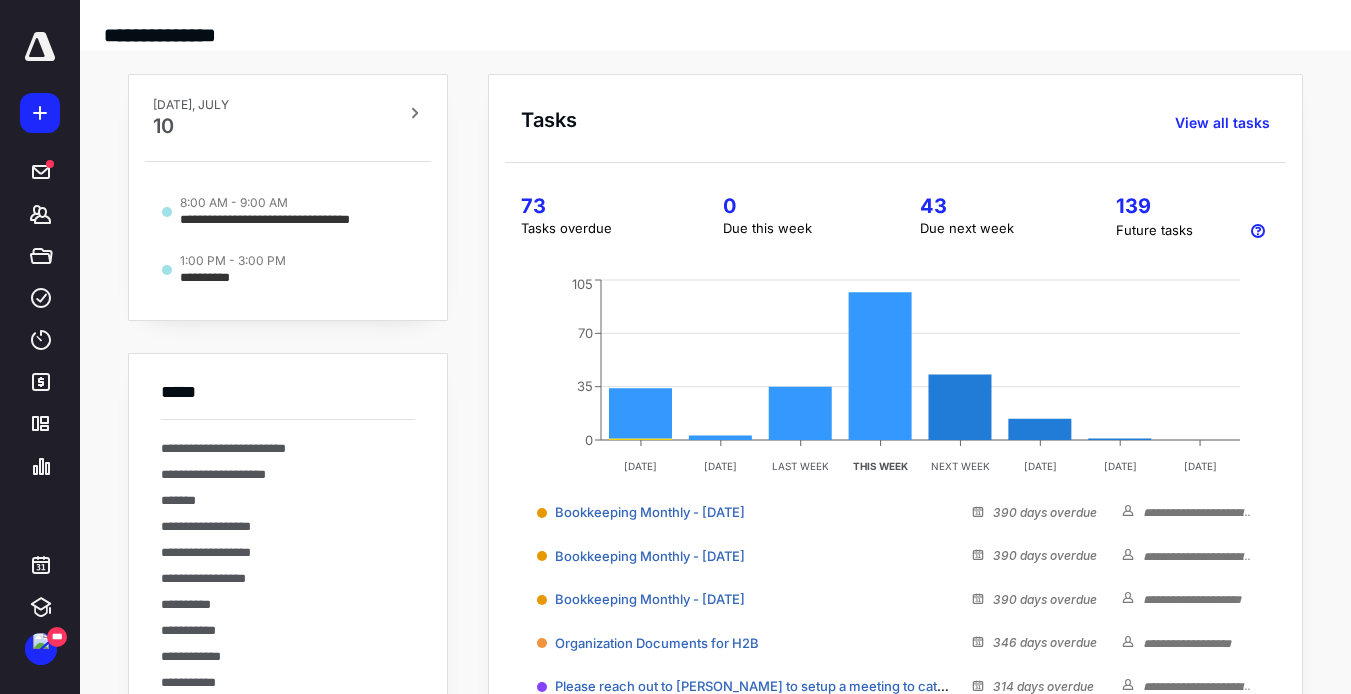 click on "139" at bounding box center [1193, 206] 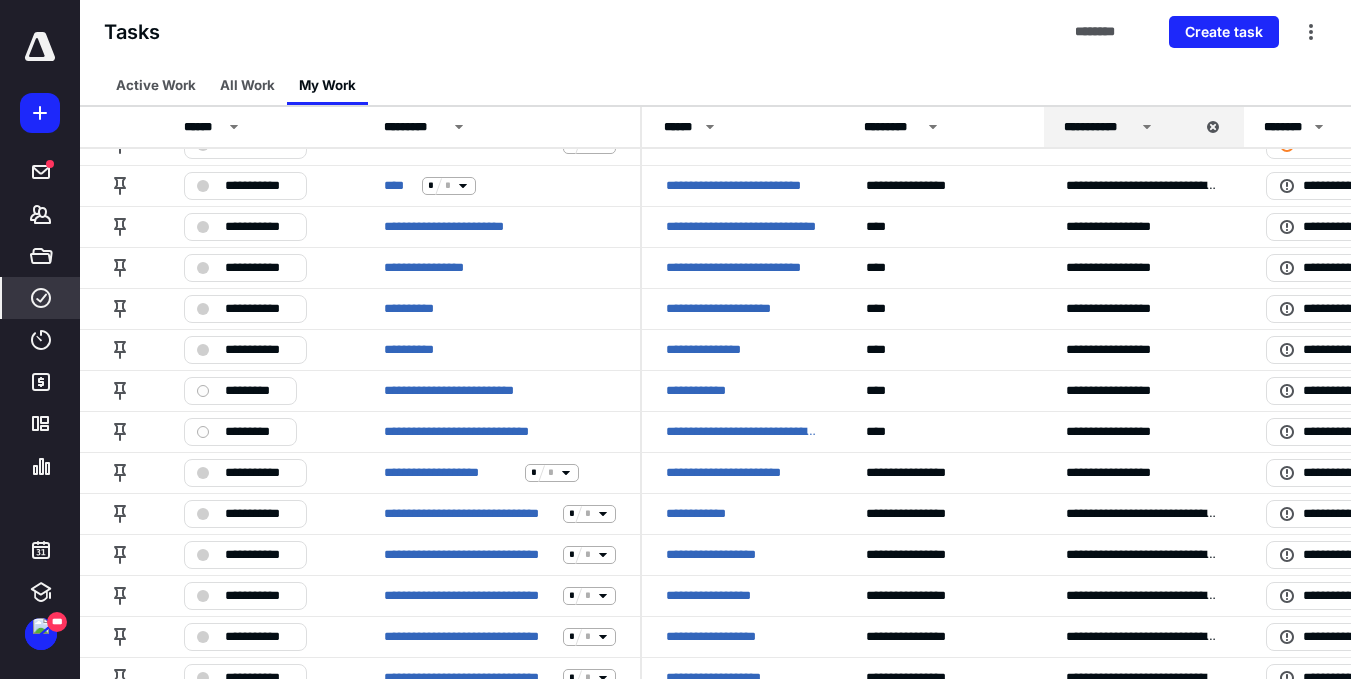 scroll, scrollTop: 0, scrollLeft: 0, axis: both 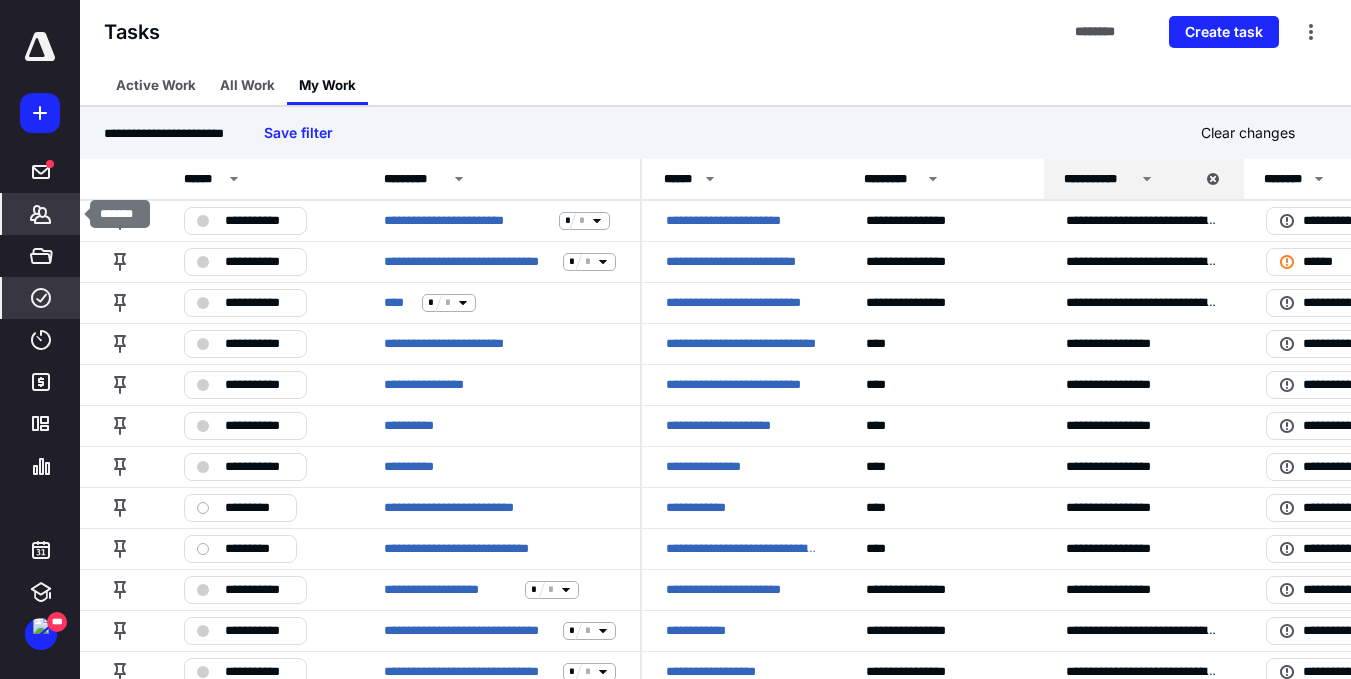 click 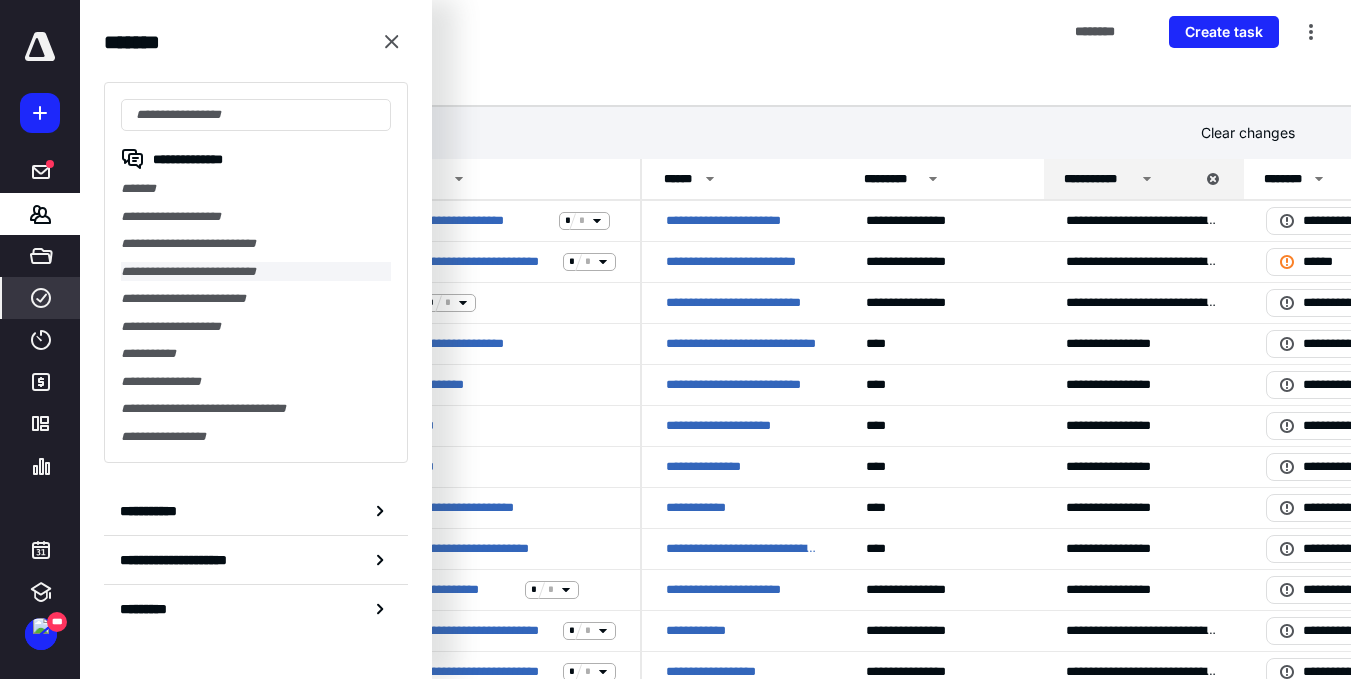 click on "**********" at bounding box center (256, 272) 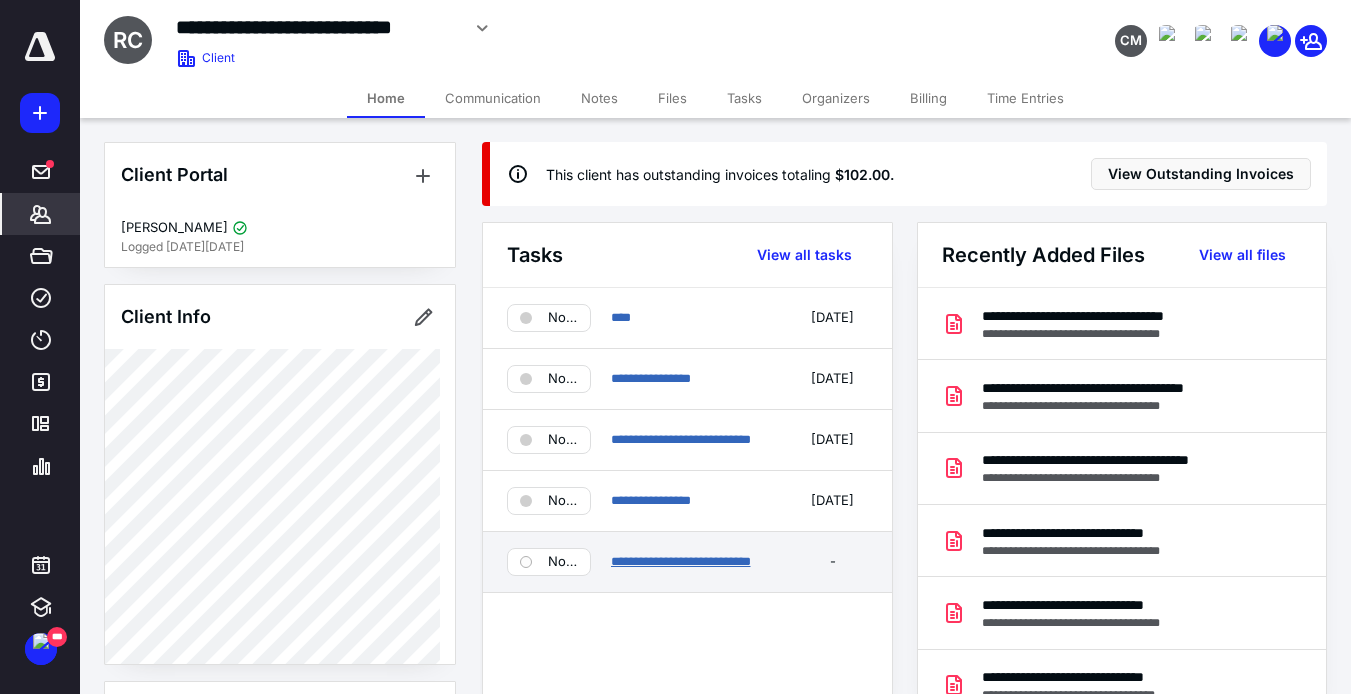 click on "**********" at bounding box center [681, 561] 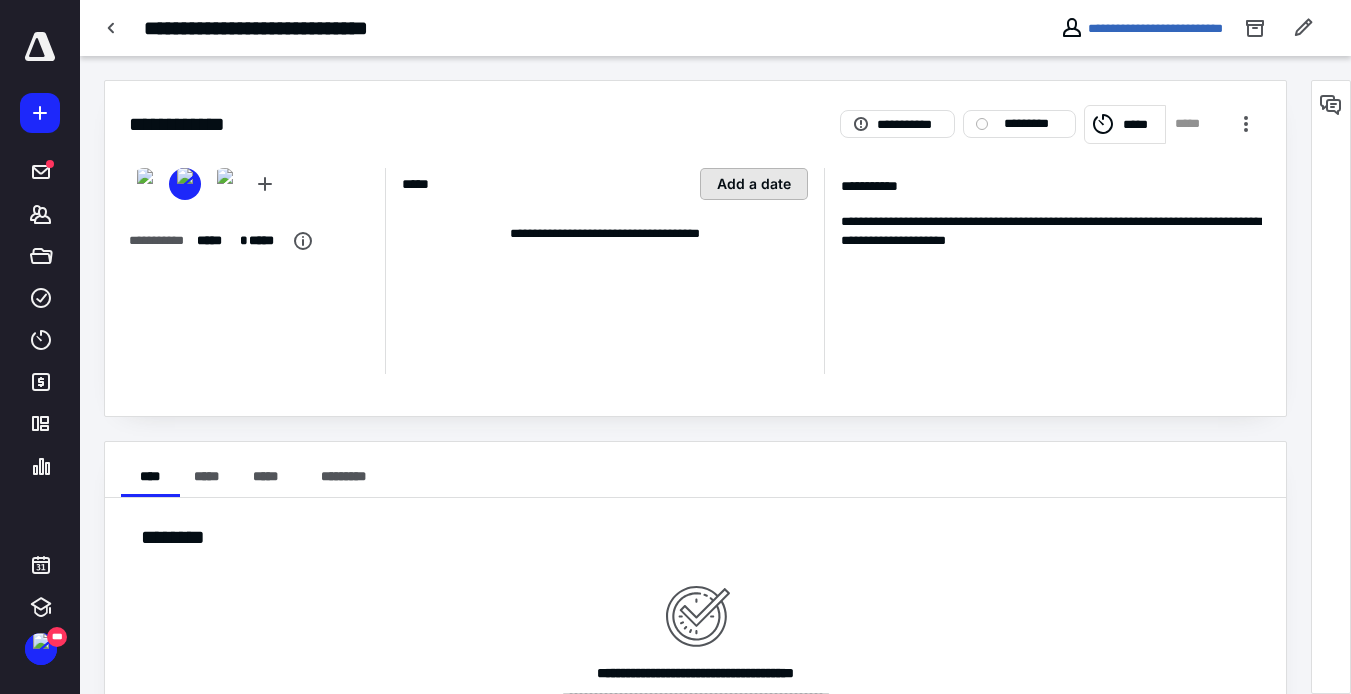 click on "Add a date" at bounding box center (754, 184) 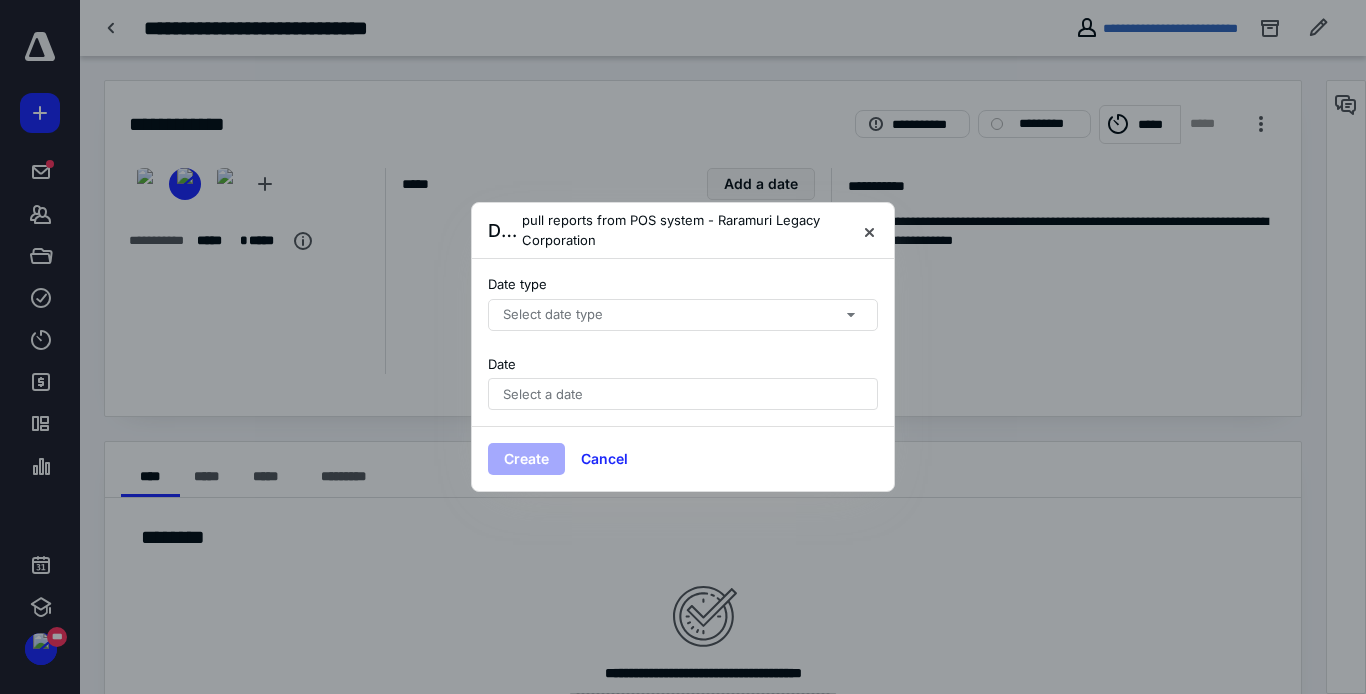 click 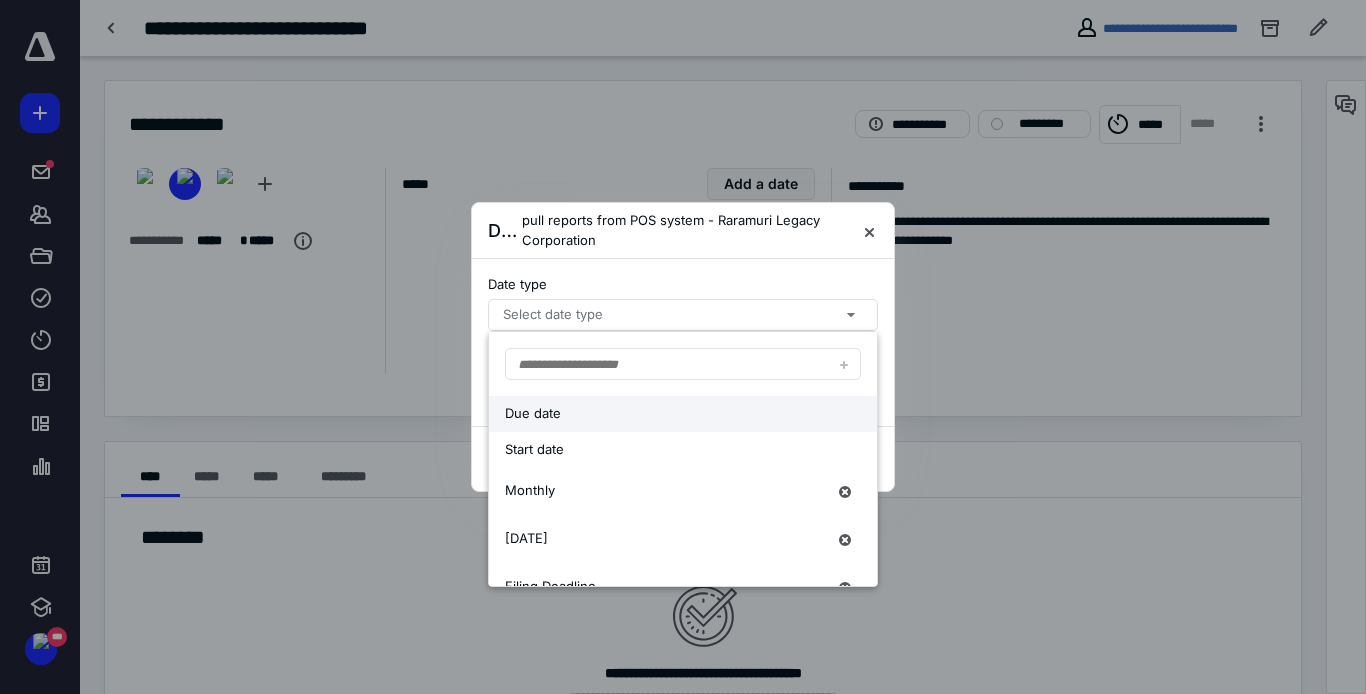click on "Due date" at bounding box center [665, 414] 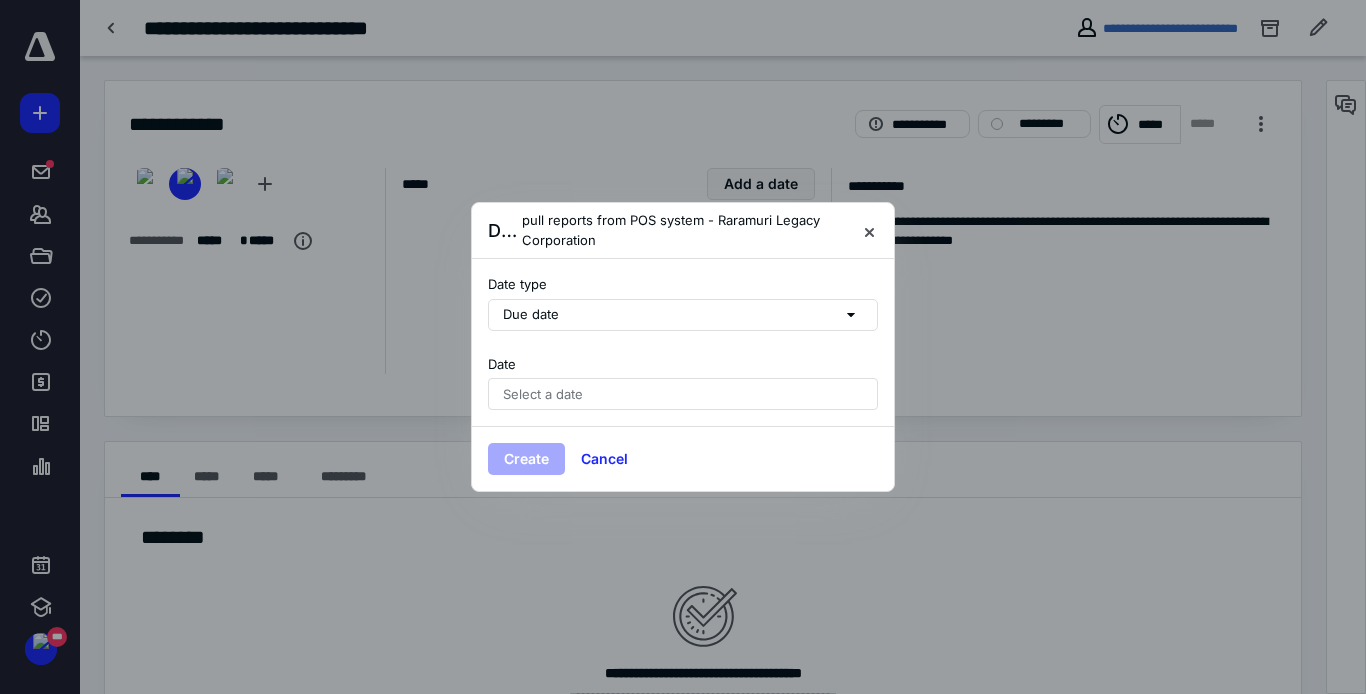click on "Select a date" at bounding box center (543, 394) 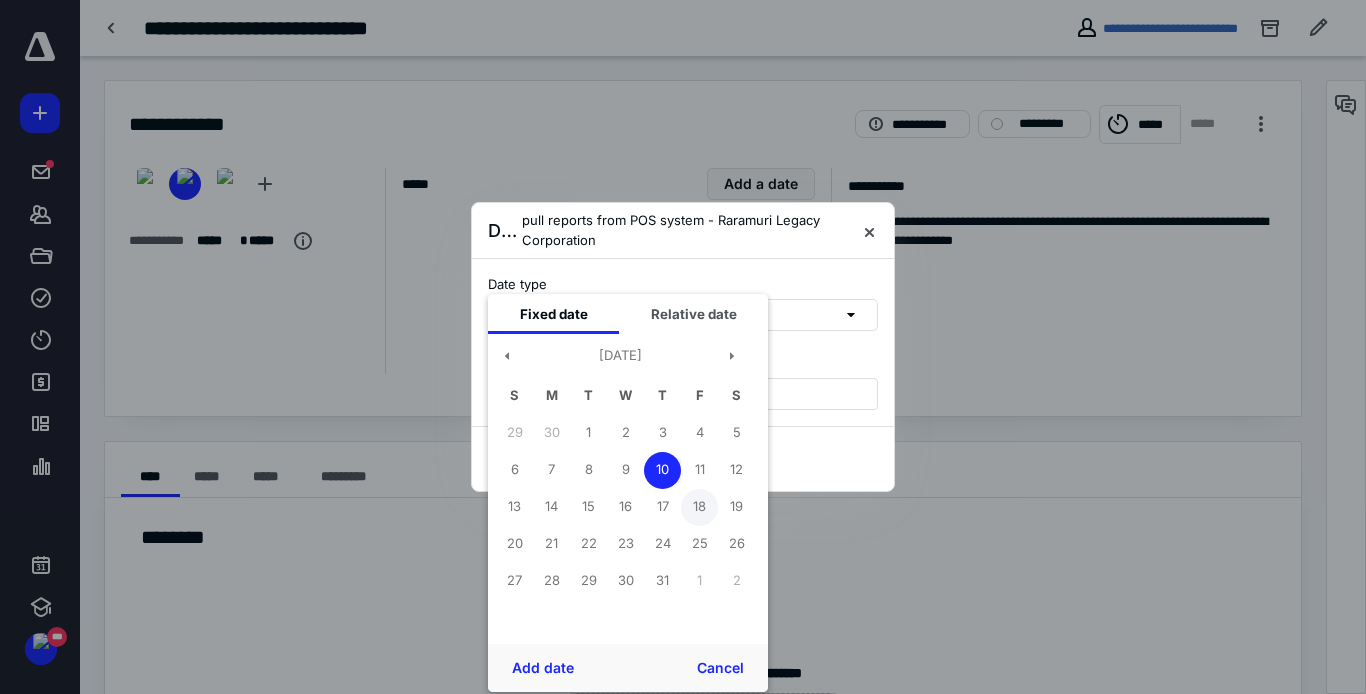 click on "18" at bounding box center [699, 507] 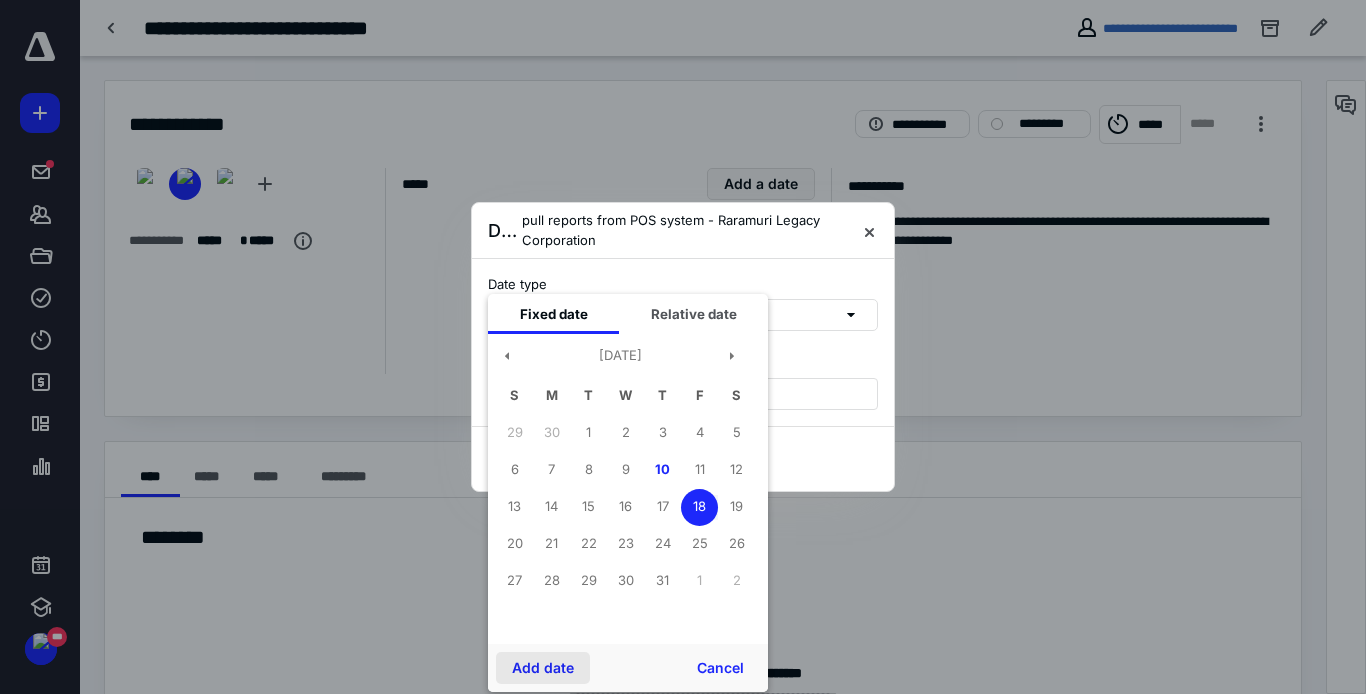 click on "Add date" at bounding box center (543, 668) 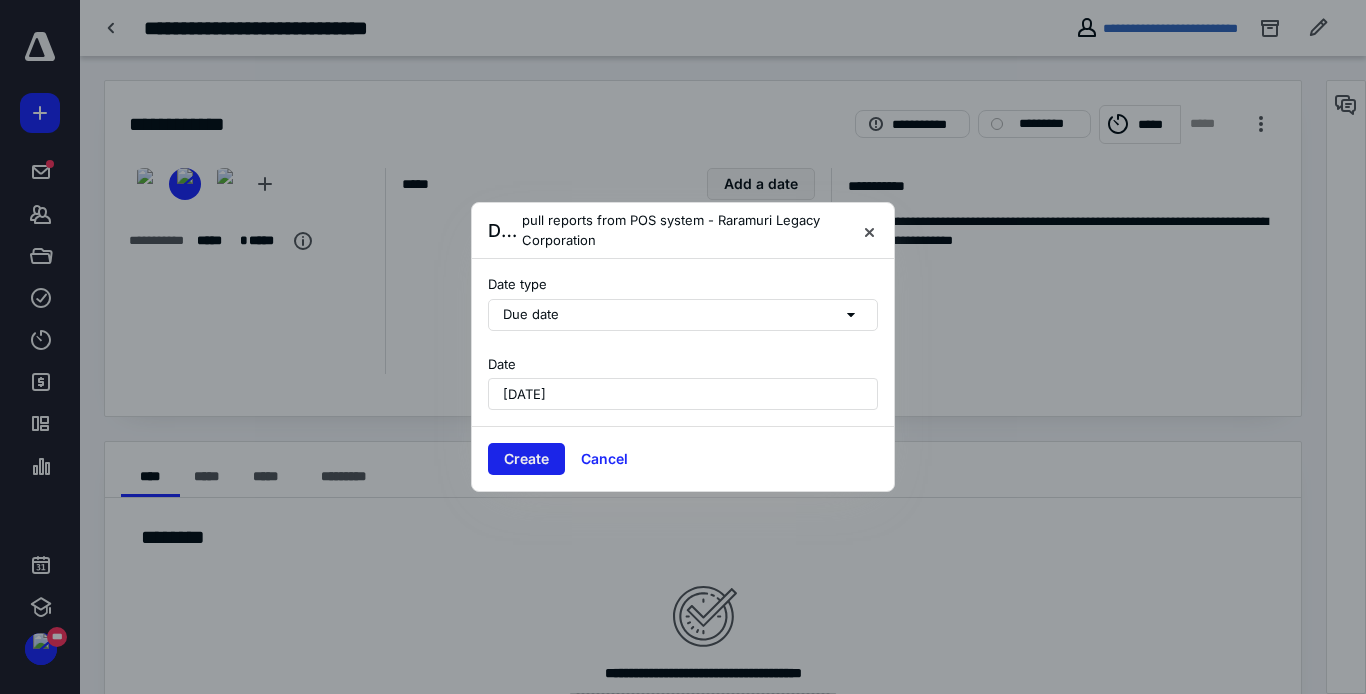click on "Create" at bounding box center (526, 459) 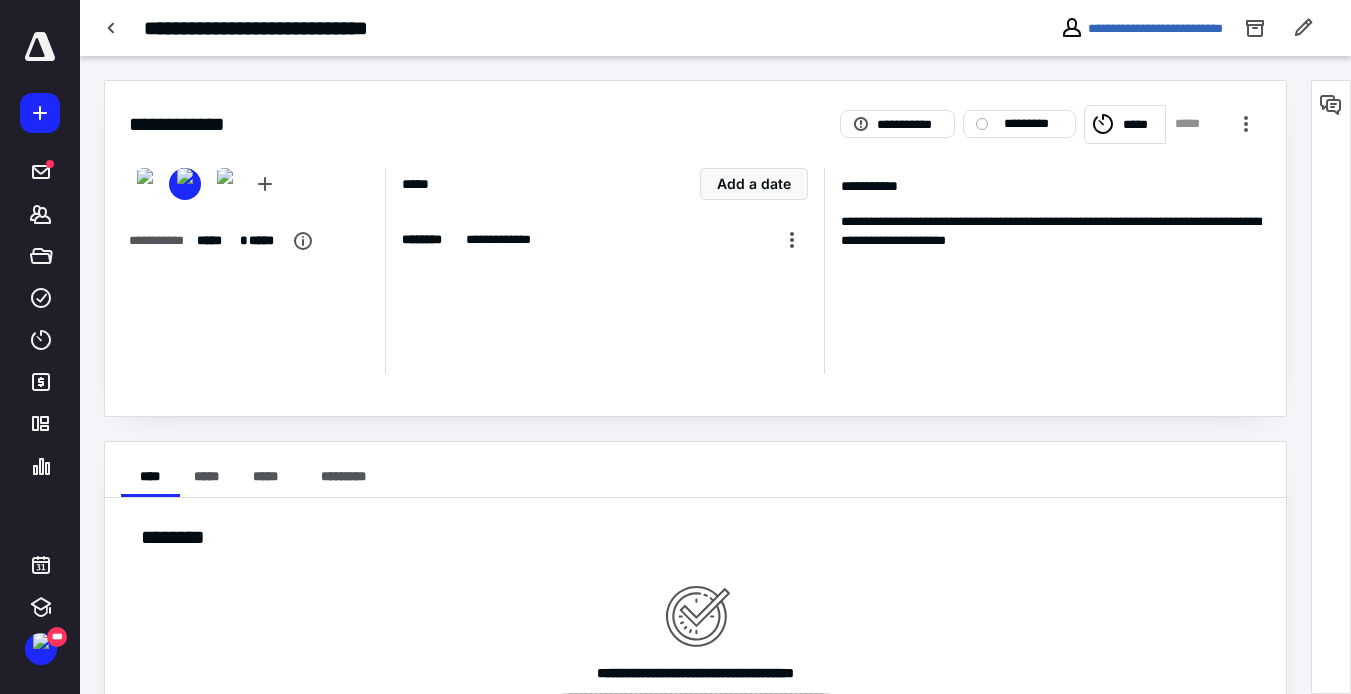 click at bounding box center [40, 47] 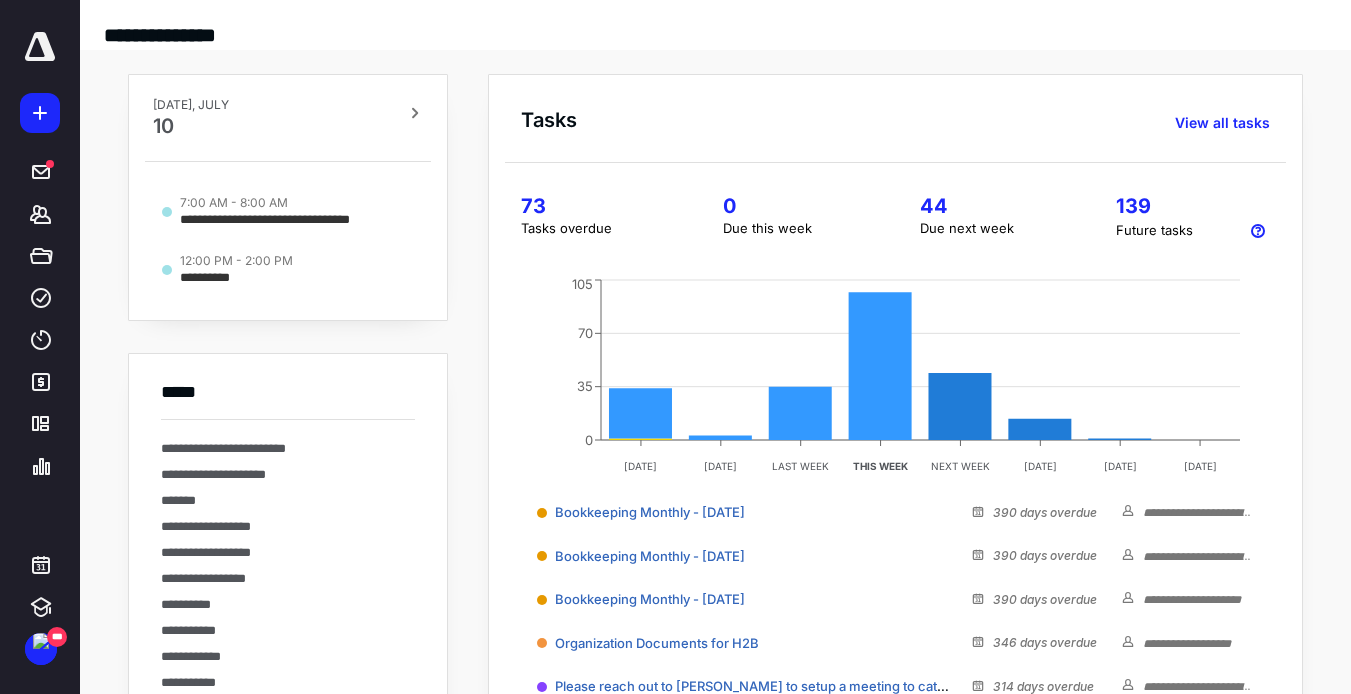 click on "139" at bounding box center [1193, 206] 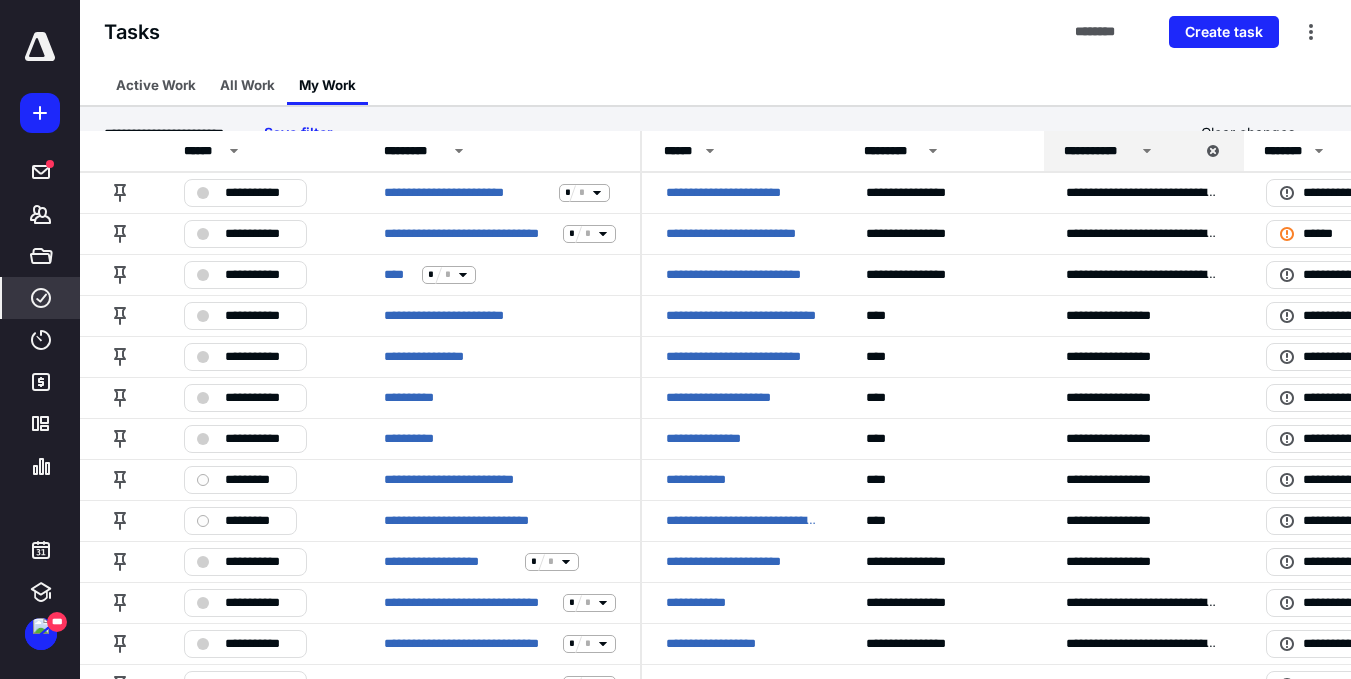 scroll, scrollTop: 0, scrollLeft: 0, axis: both 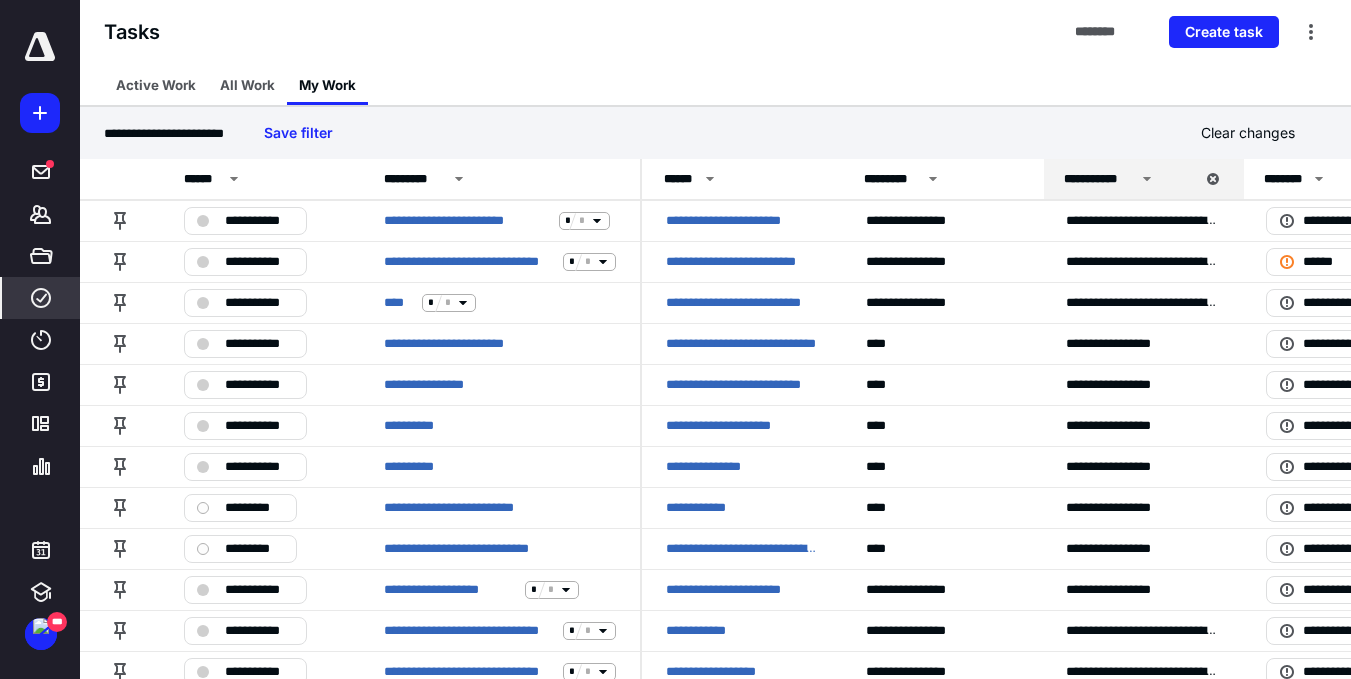 click at bounding box center (40, 47) 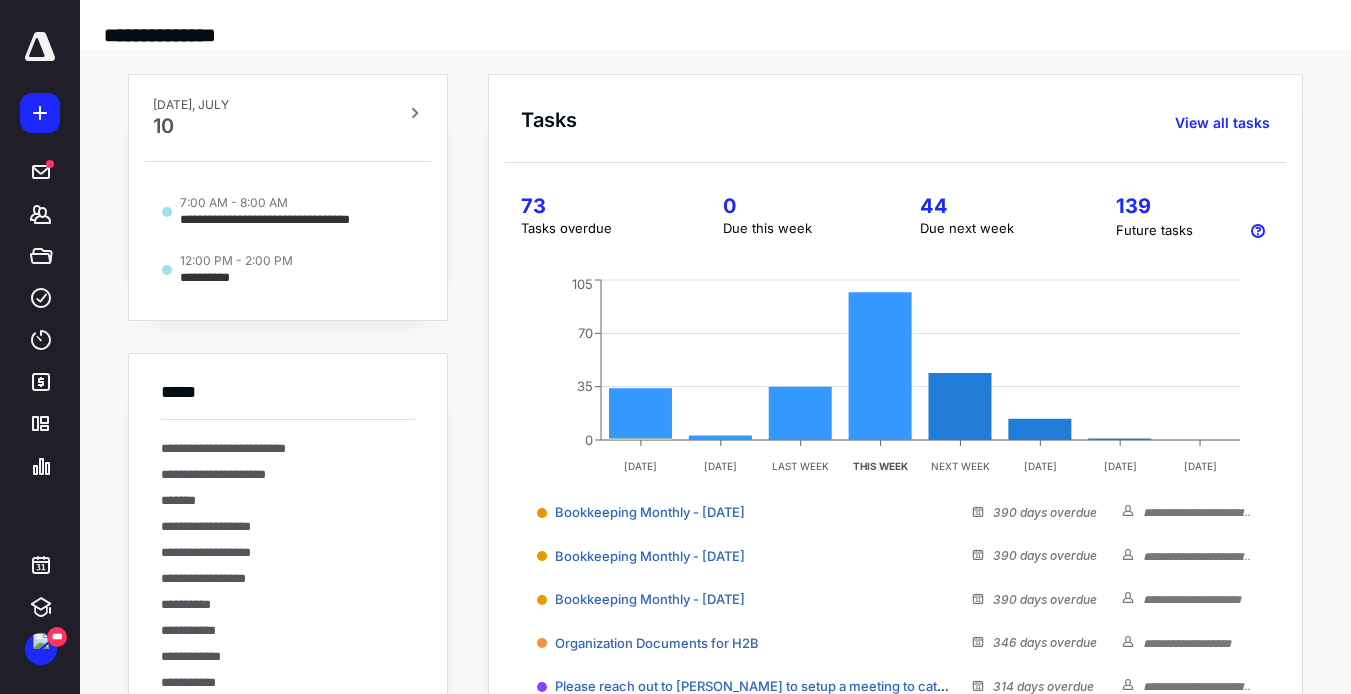 click on "44" at bounding box center (994, 206) 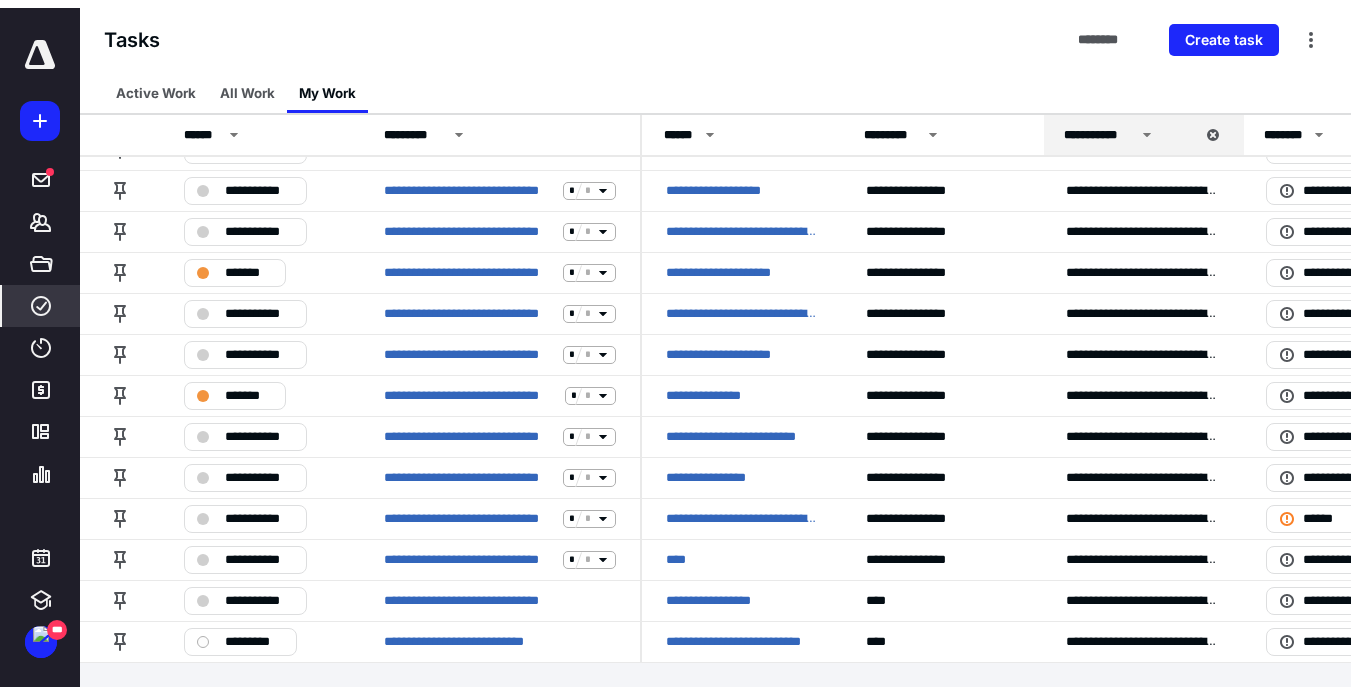 scroll, scrollTop: 0, scrollLeft: 0, axis: both 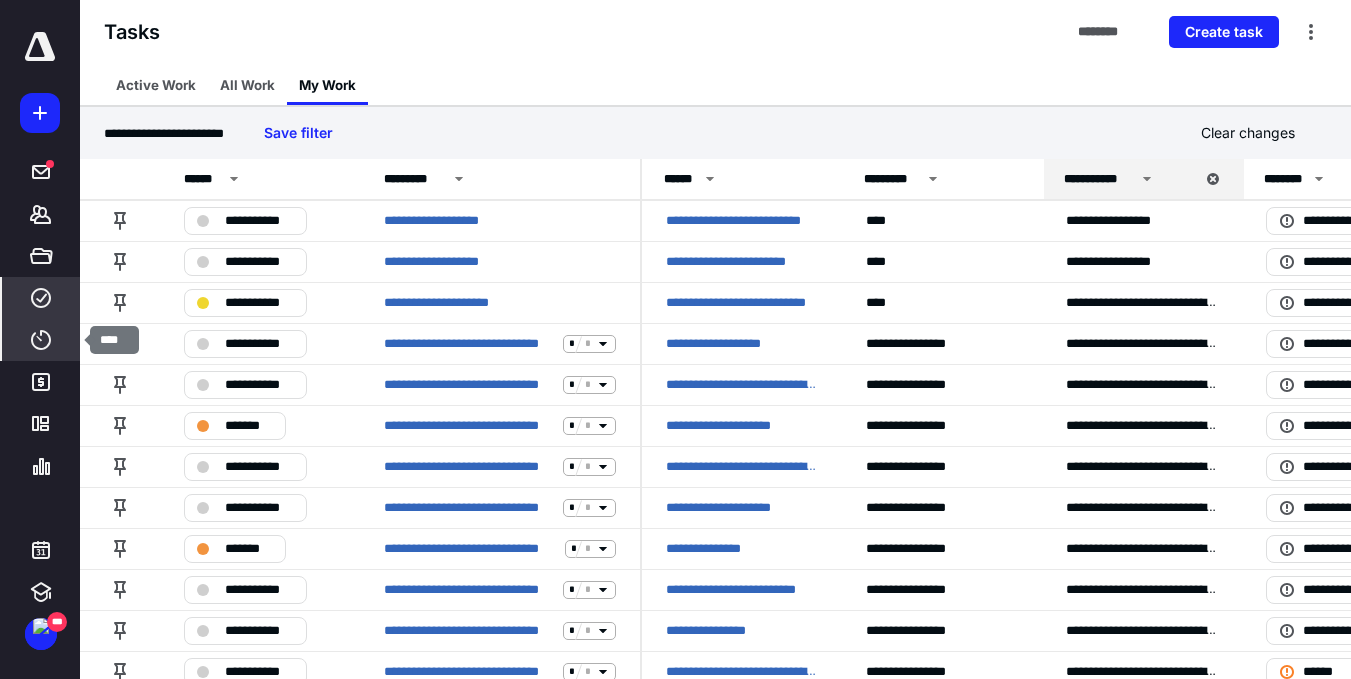 click 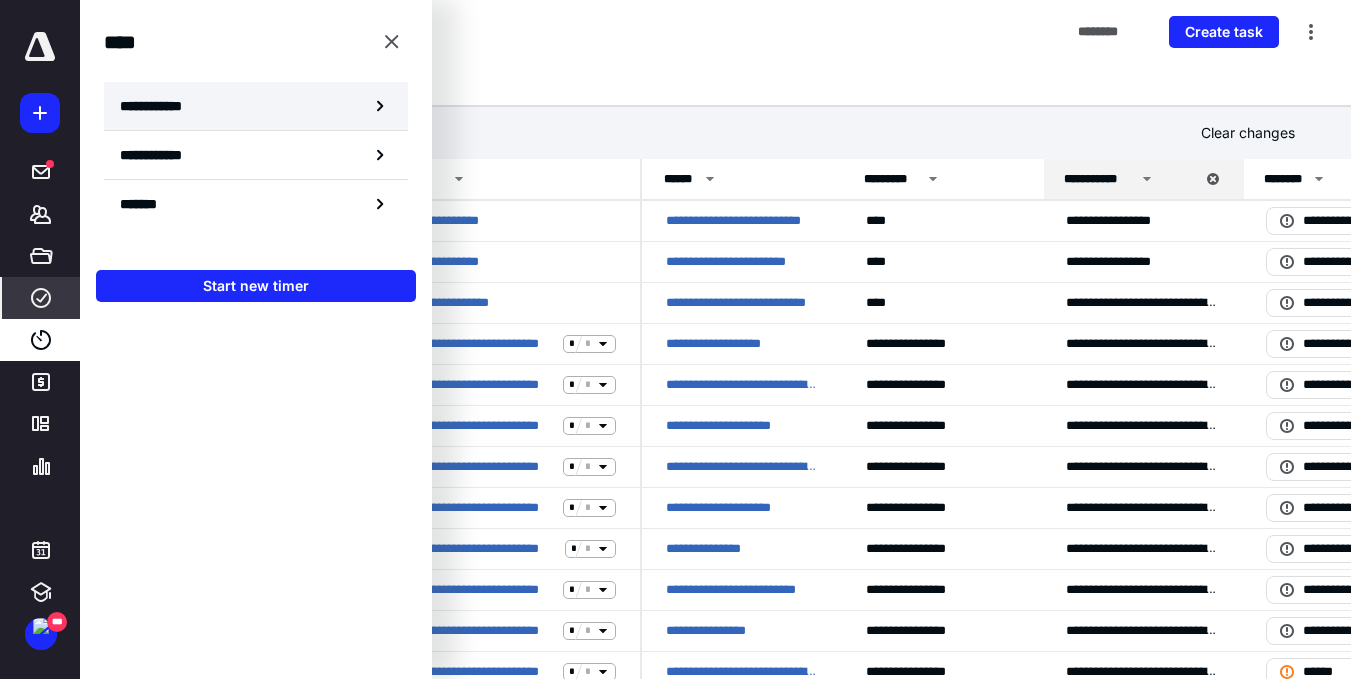 click 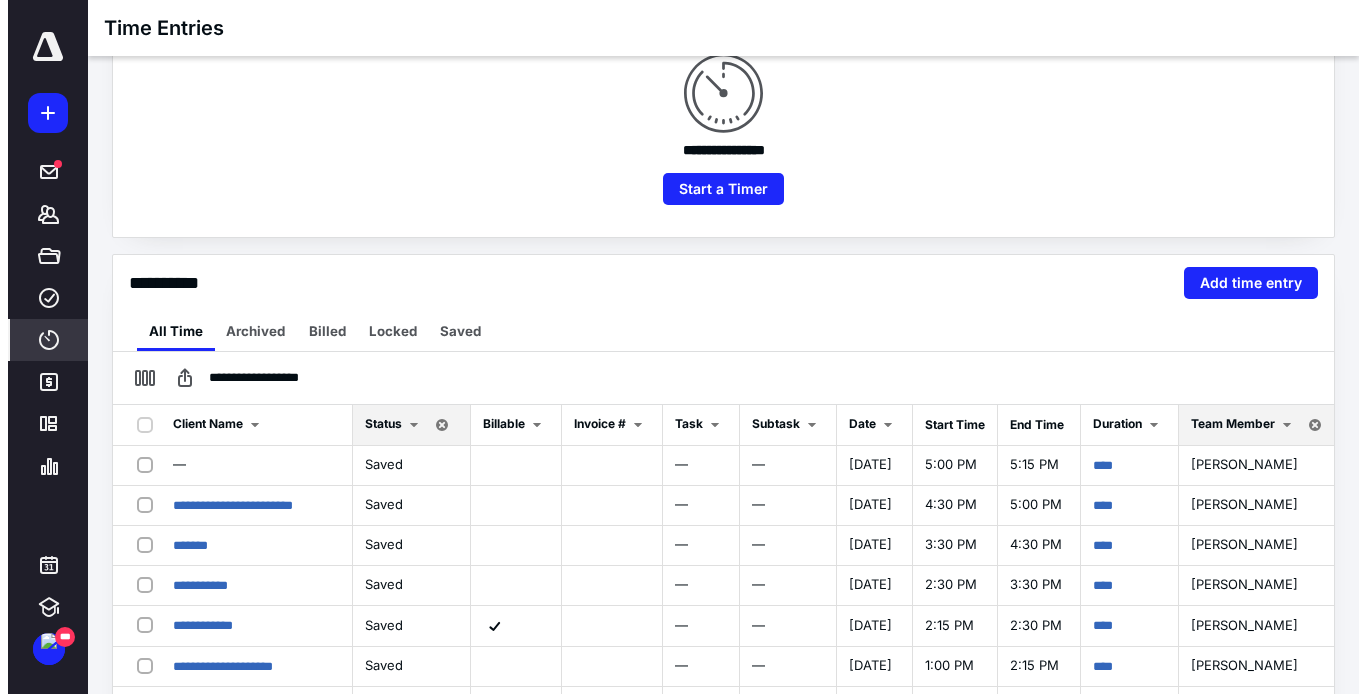 scroll, scrollTop: 260, scrollLeft: 0, axis: vertical 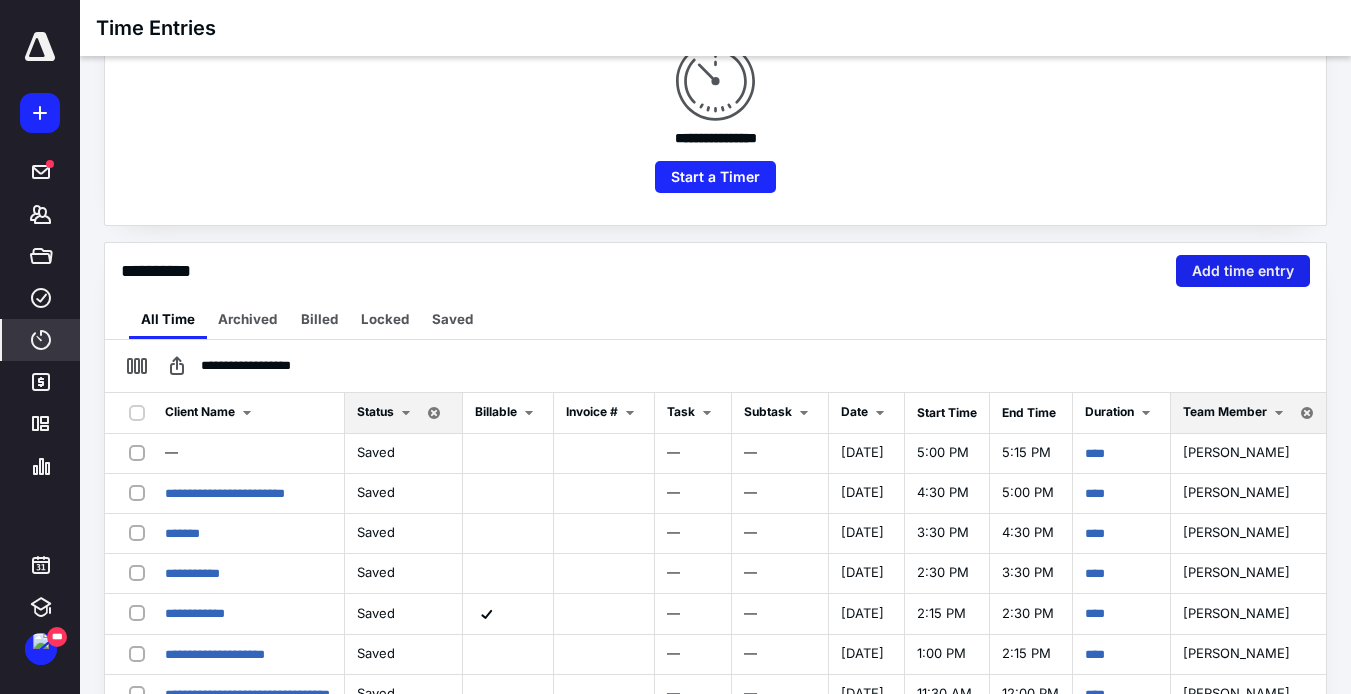click on "Add time entry" at bounding box center (1243, 271) 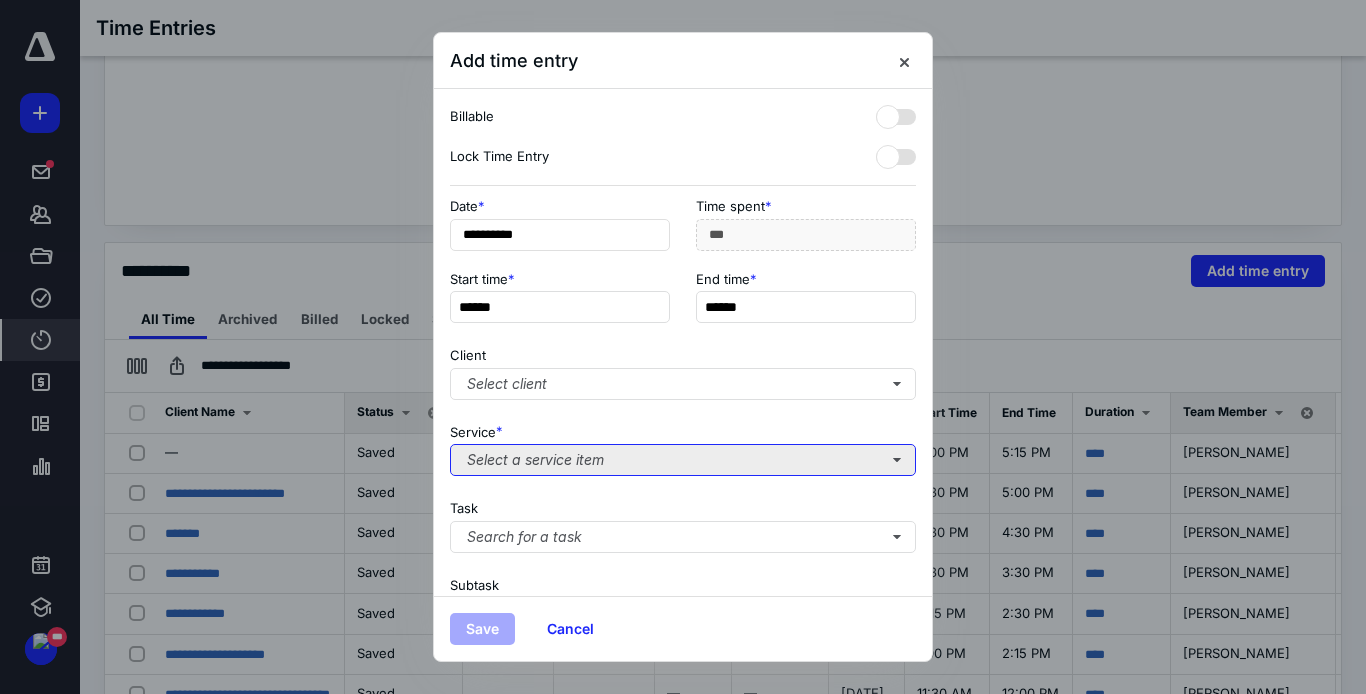 click on "Select a service item" at bounding box center [683, 460] 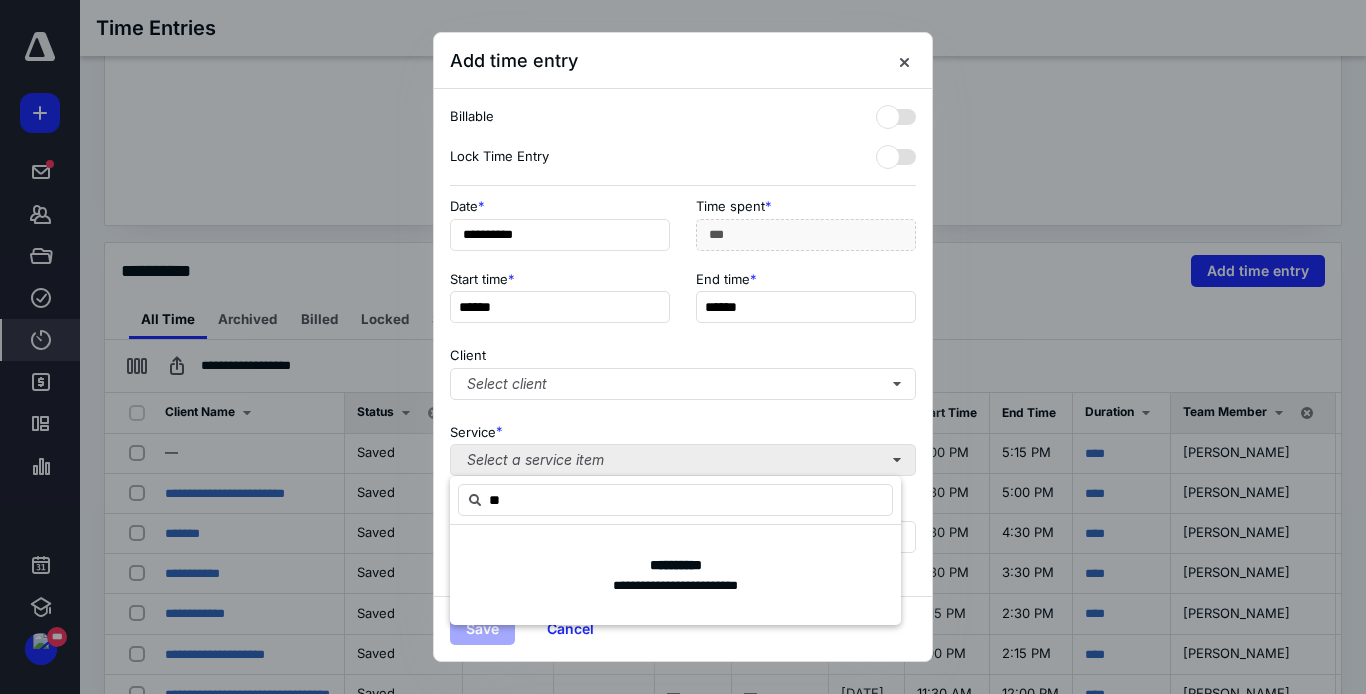 type on "*" 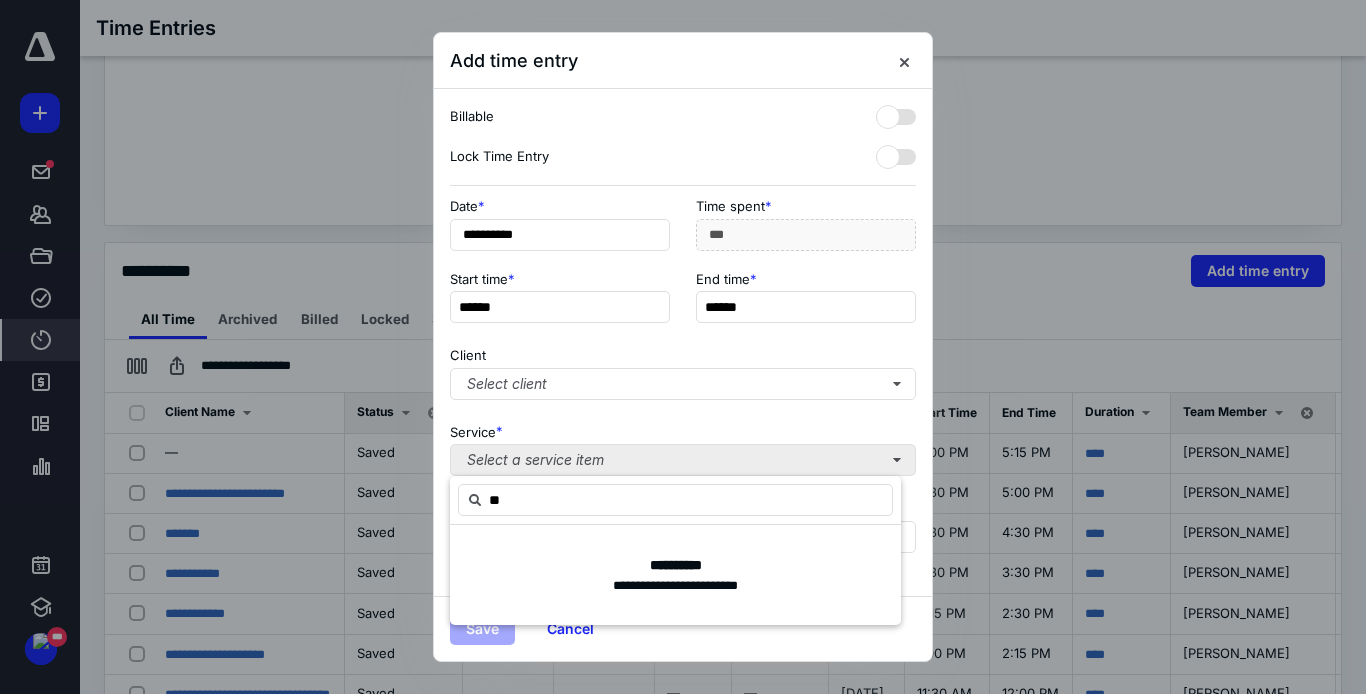 type on "*" 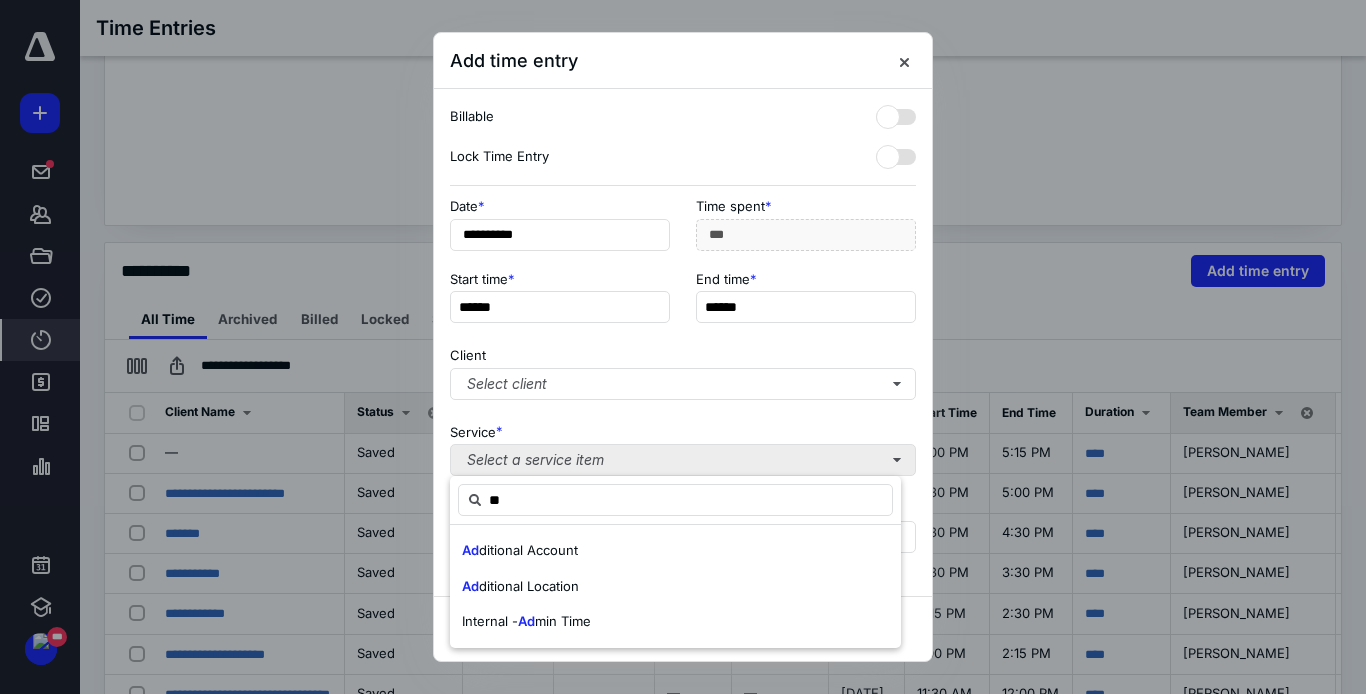 type on "*" 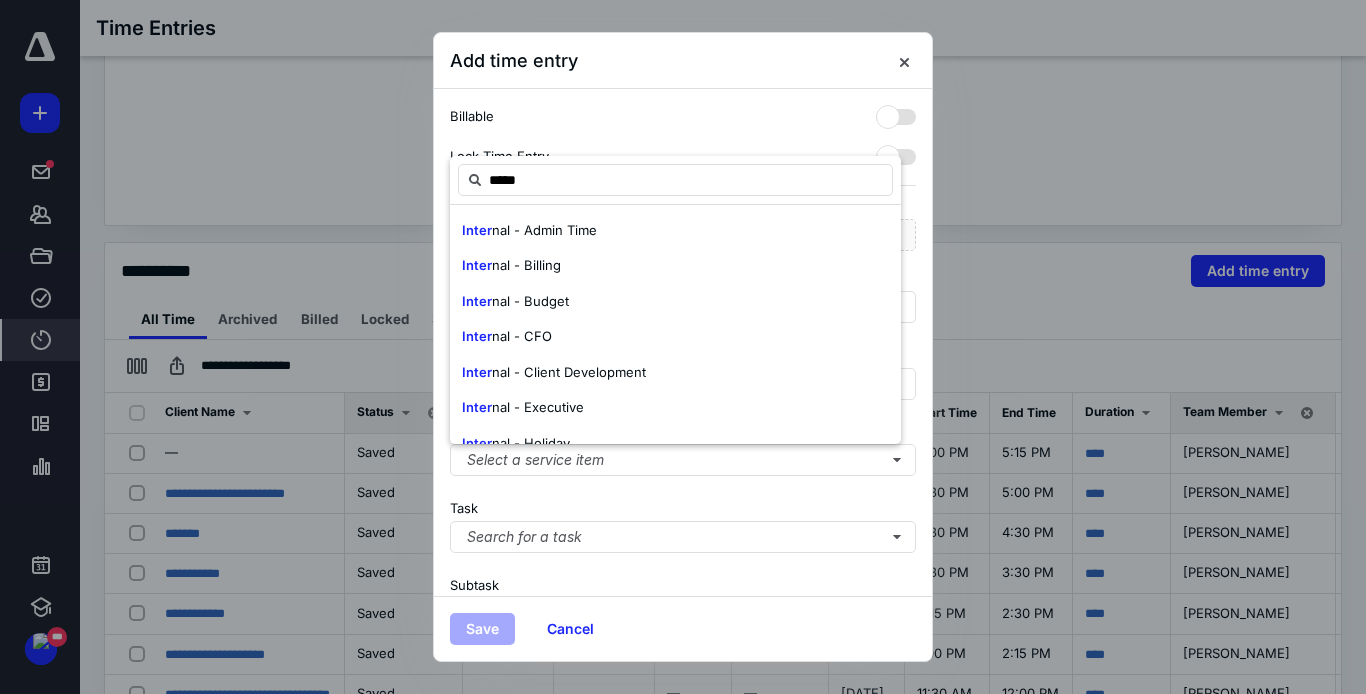 type on "*****" 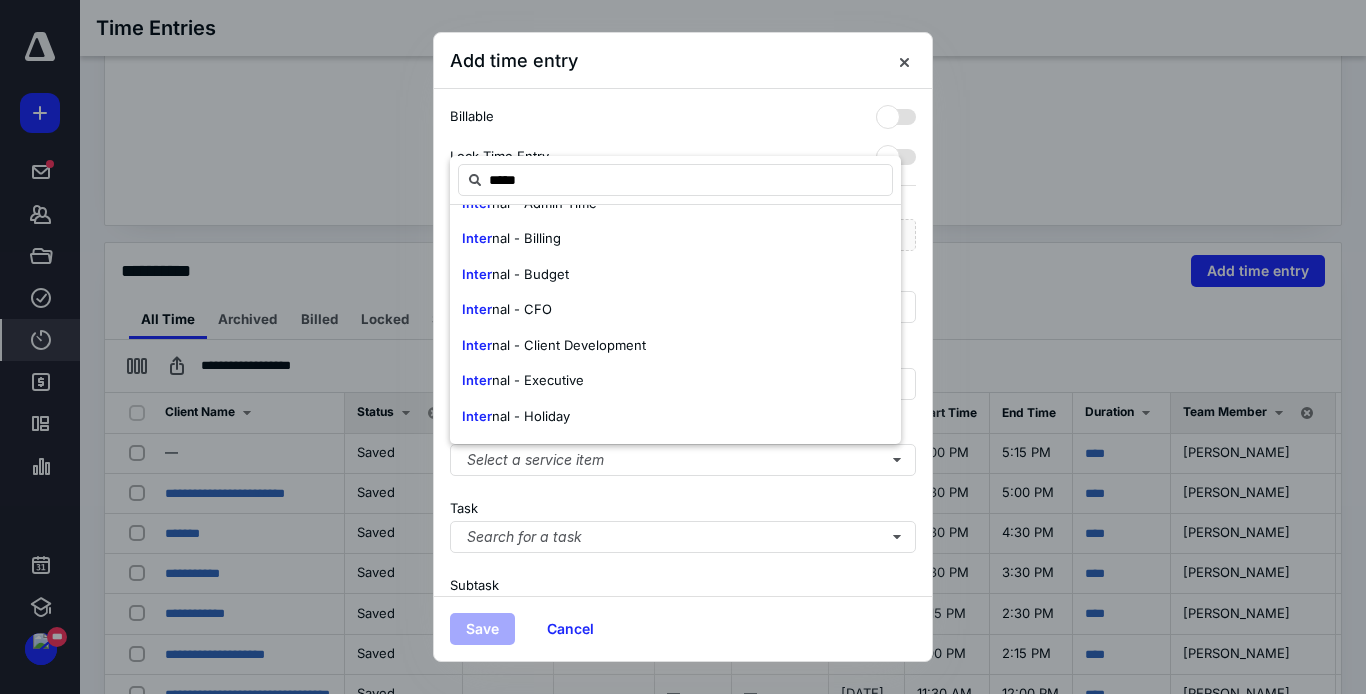 scroll, scrollTop: 0, scrollLeft: 0, axis: both 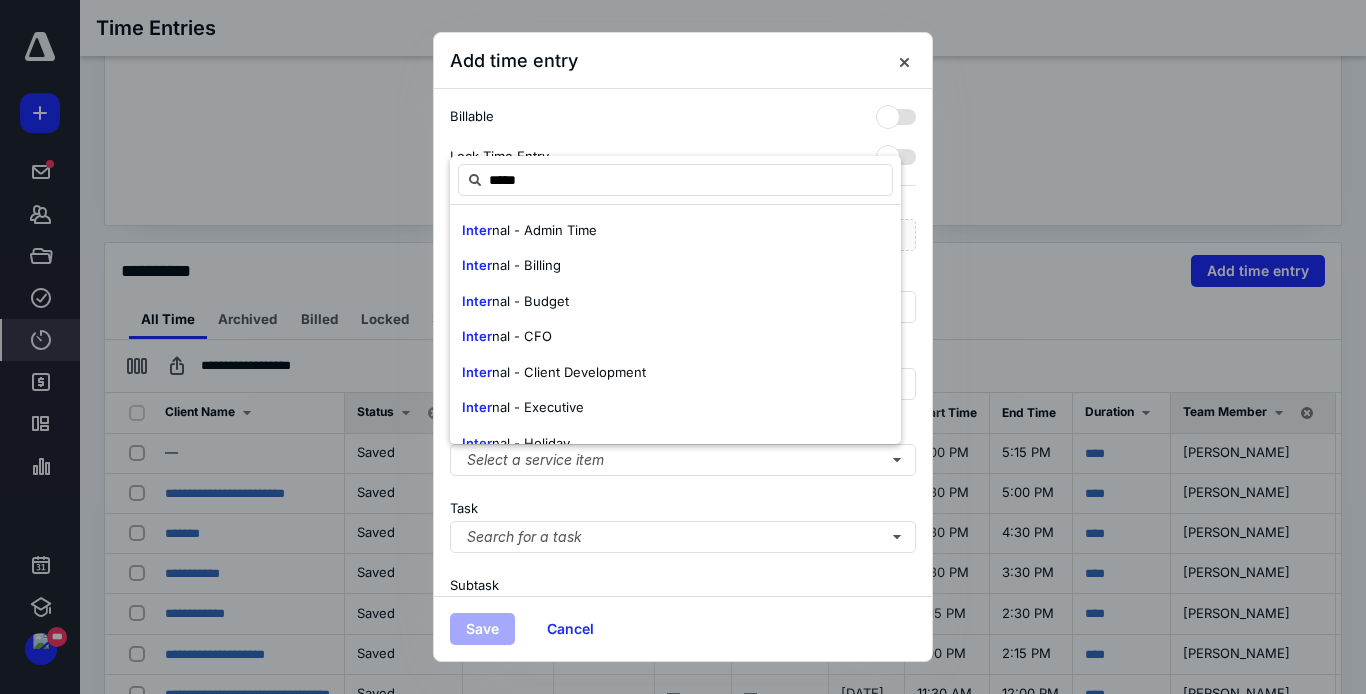 click on "Add time entry" at bounding box center (683, 61) 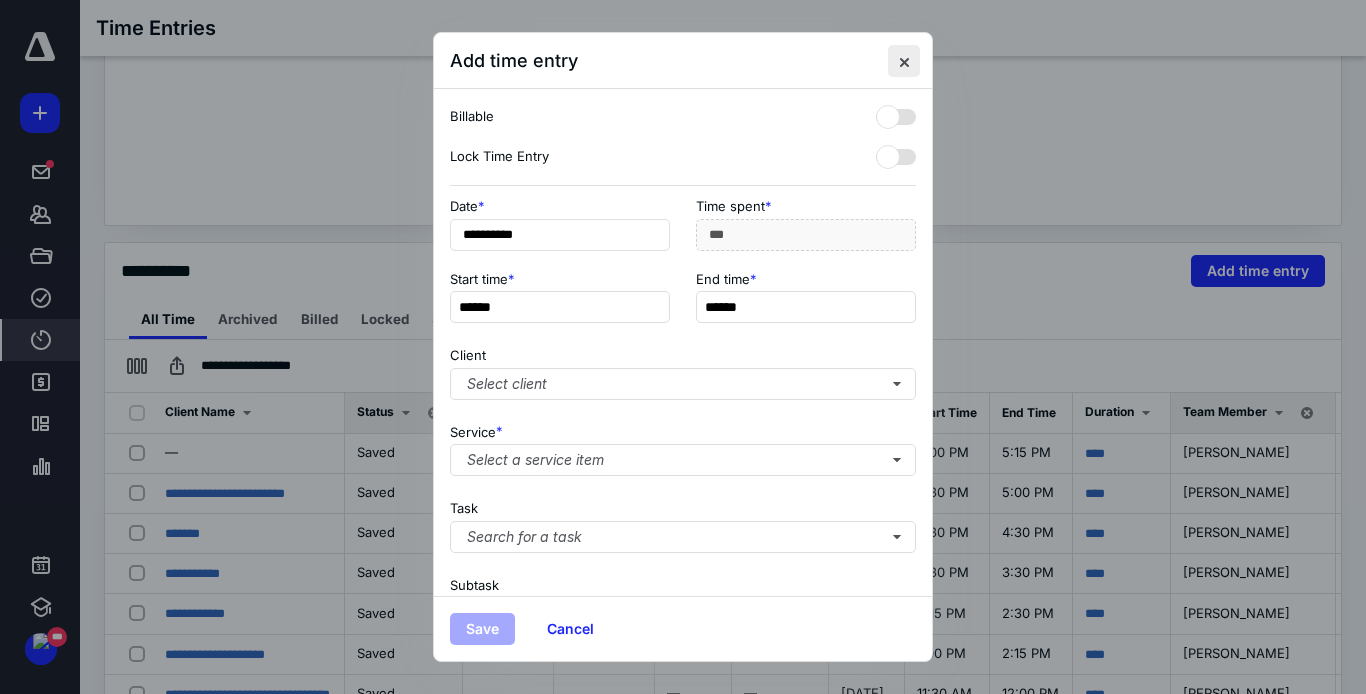 click at bounding box center (904, 61) 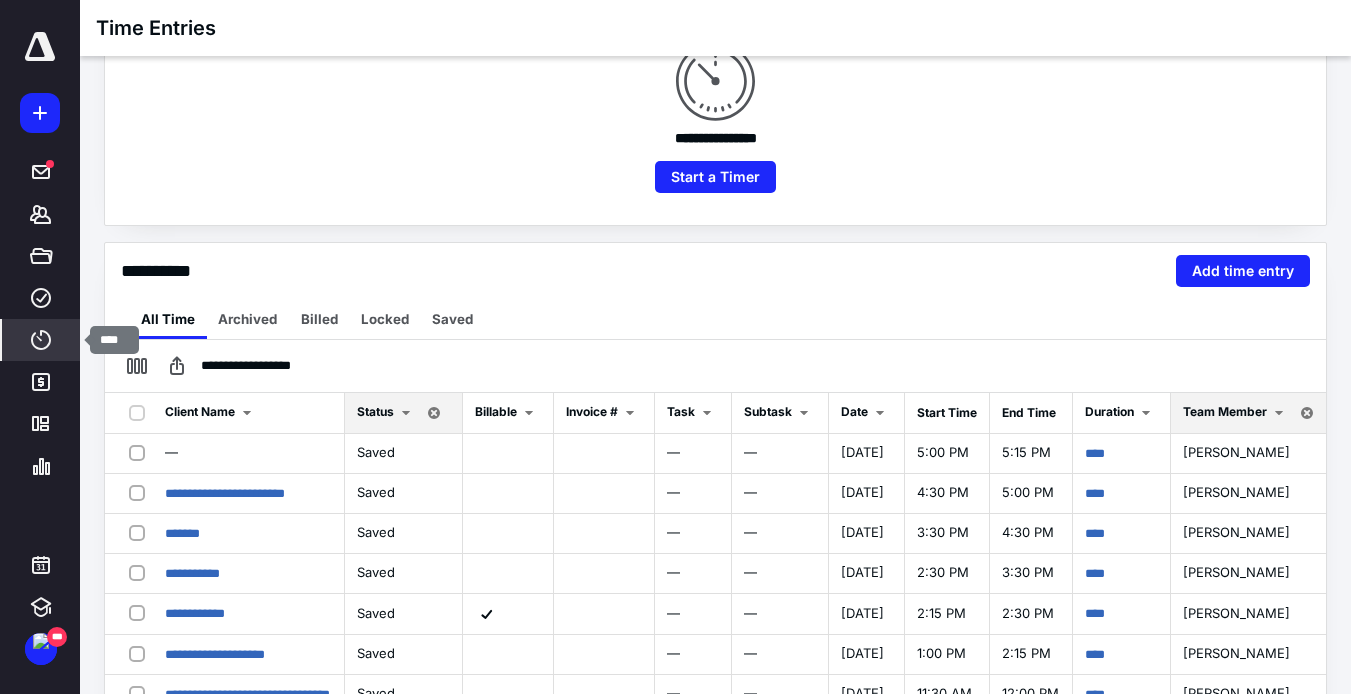 click 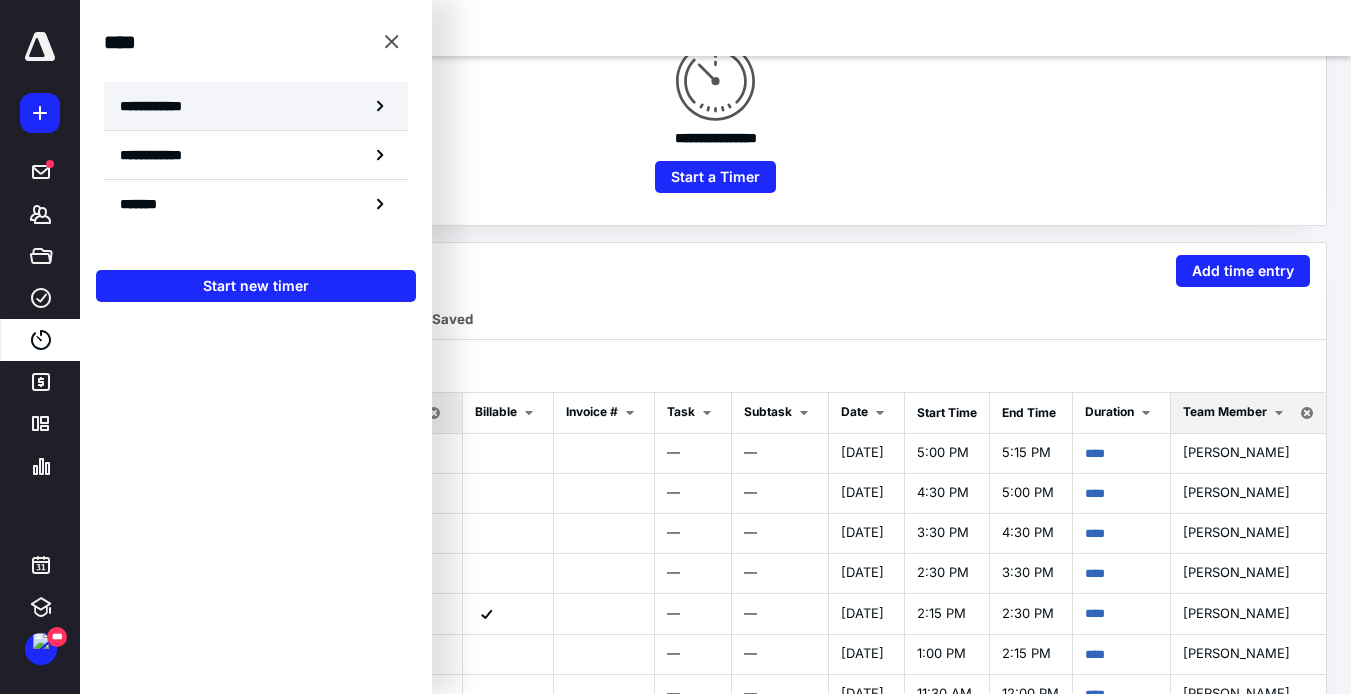 click 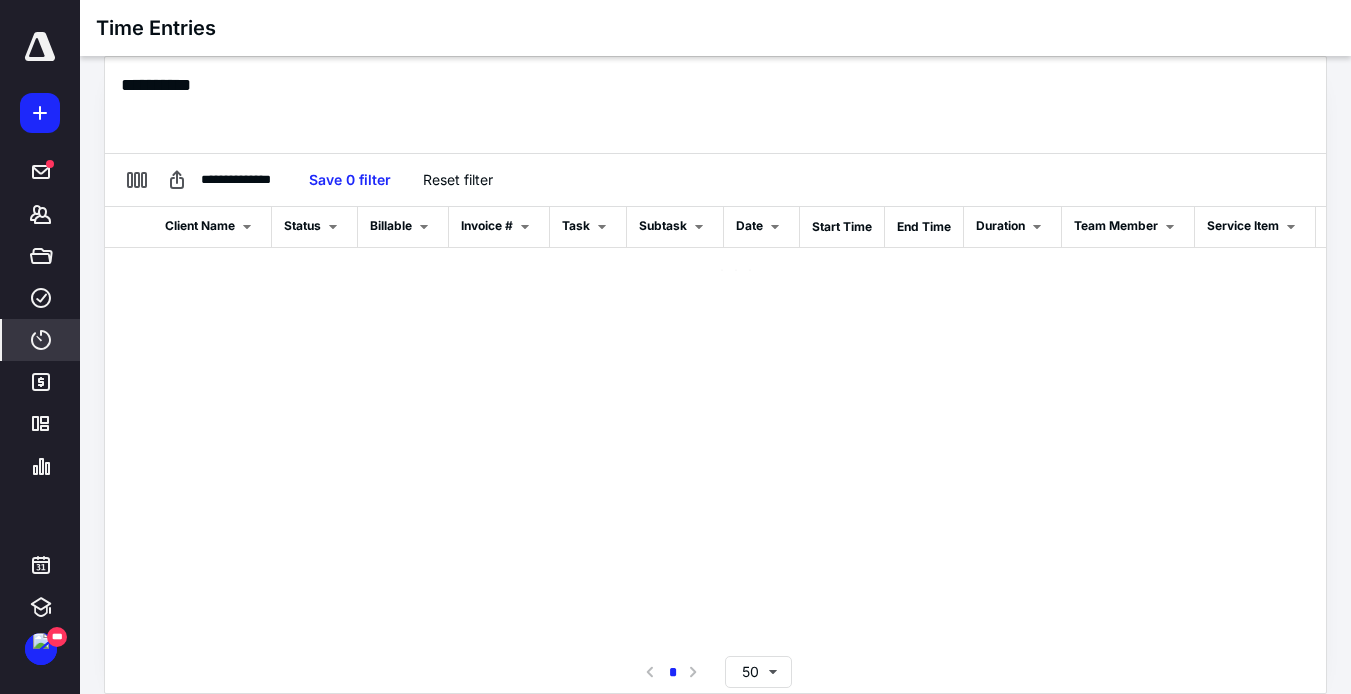 scroll, scrollTop: 260, scrollLeft: 0, axis: vertical 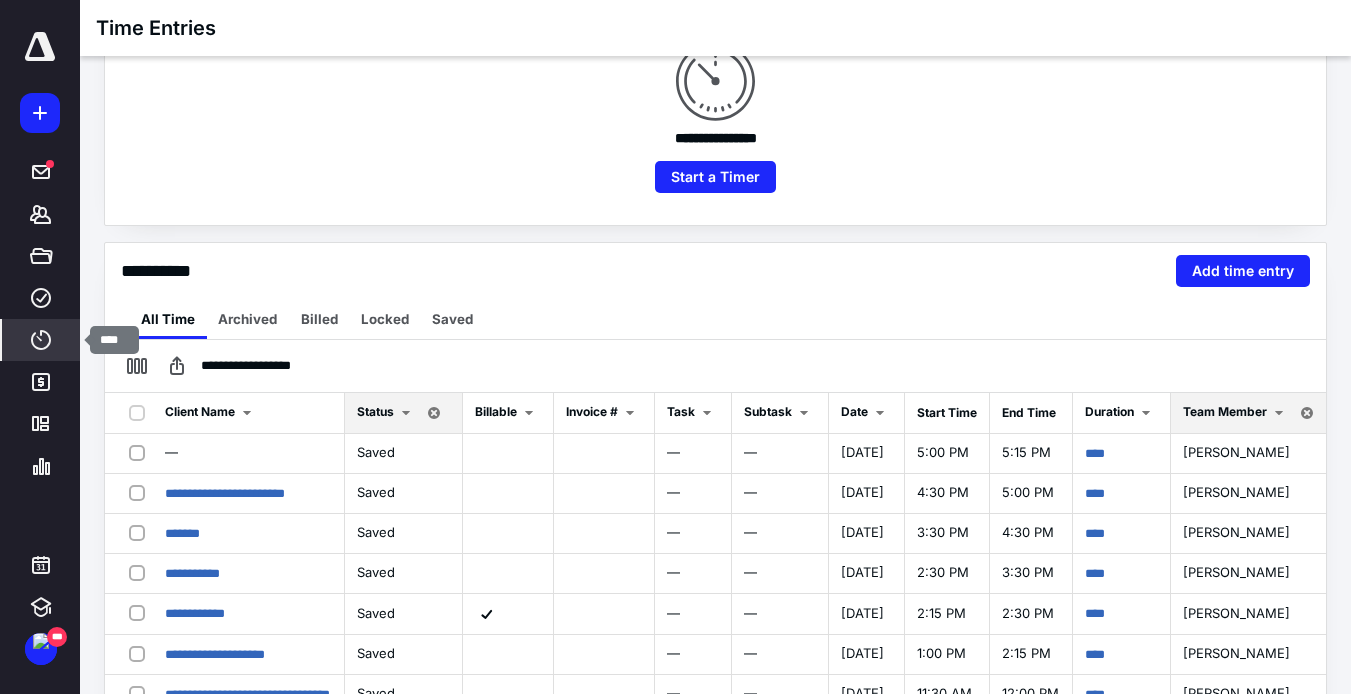 click 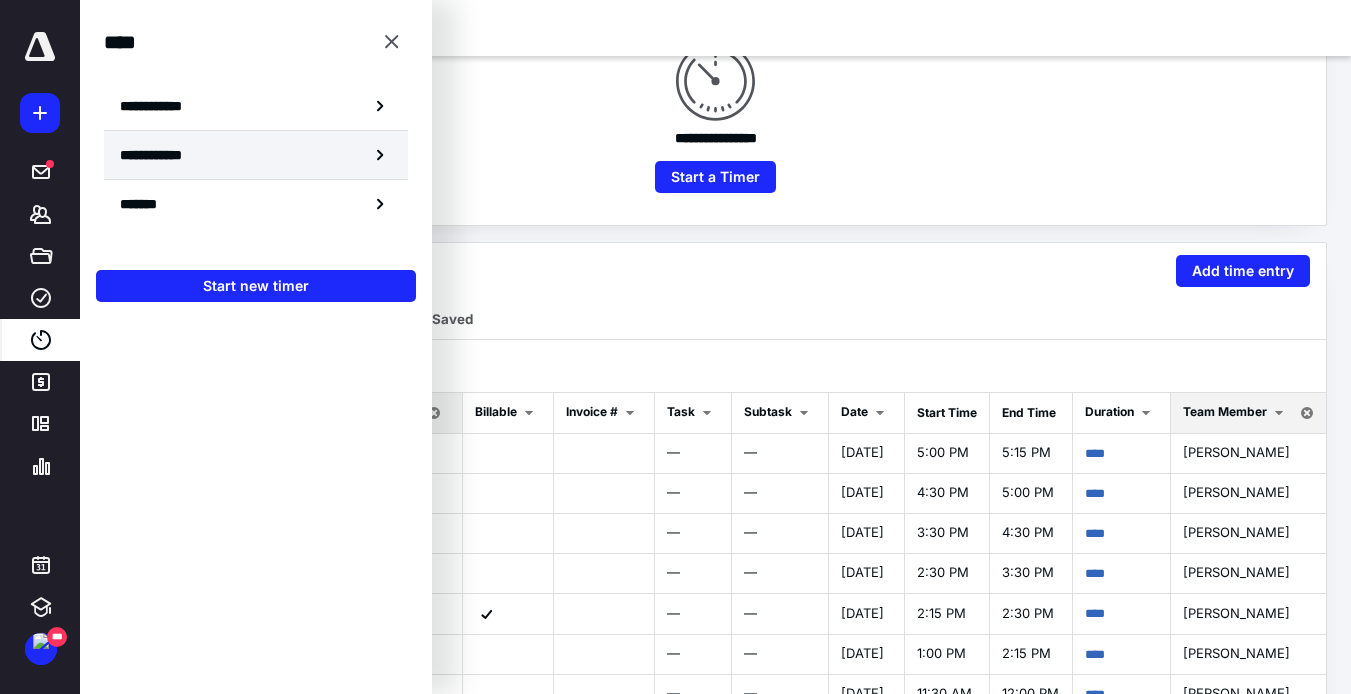 click 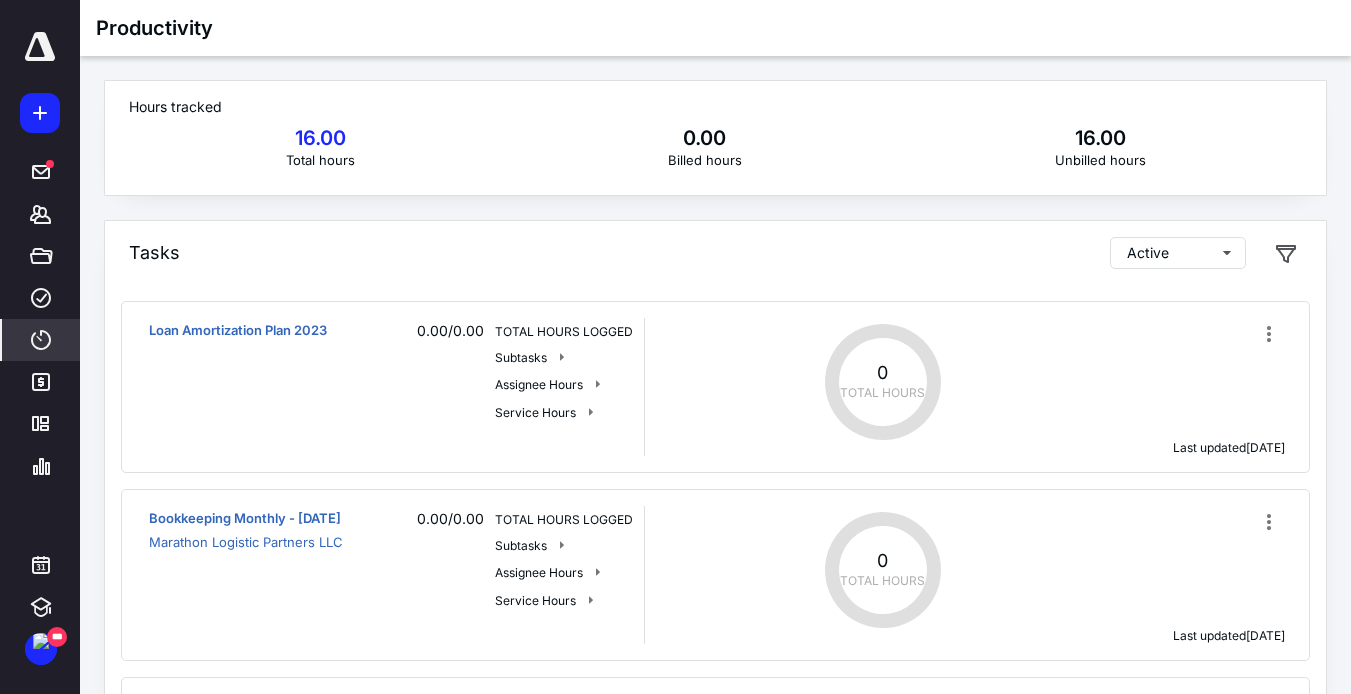 click on "Loan Amortization Plan 2023" at bounding box center (238, 330) 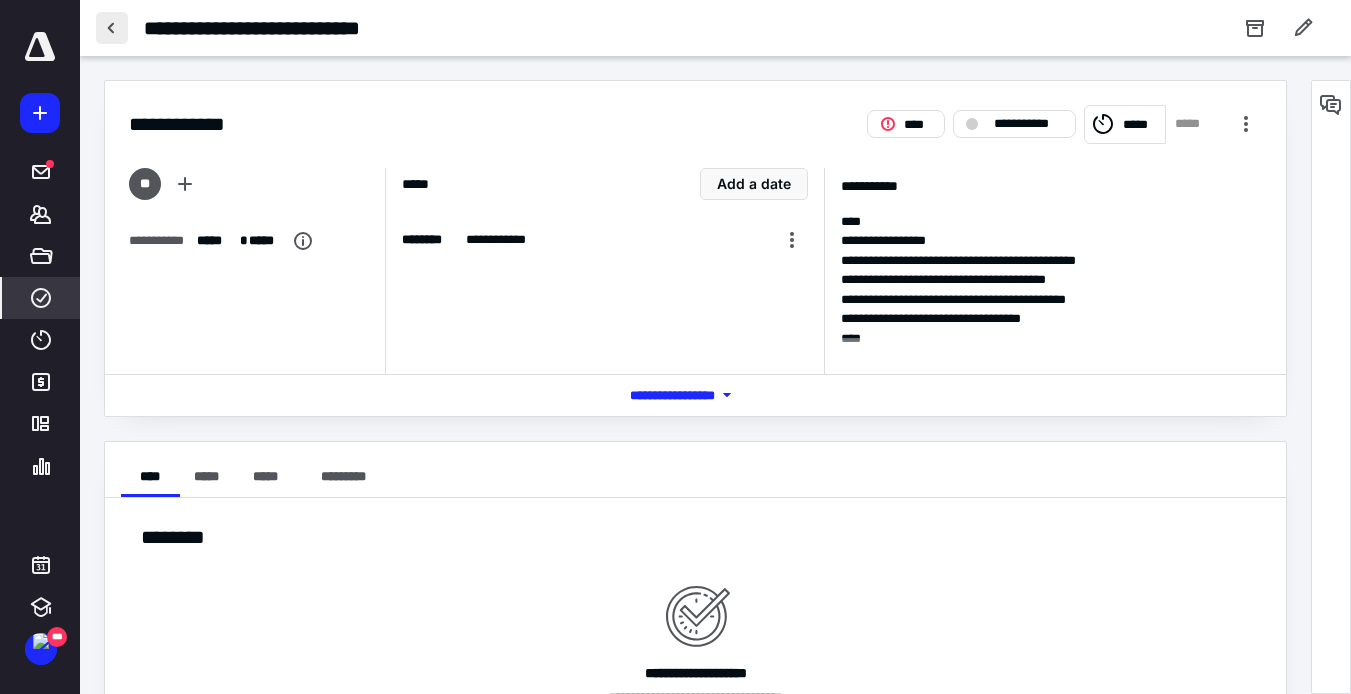 click at bounding box center [112, 28] 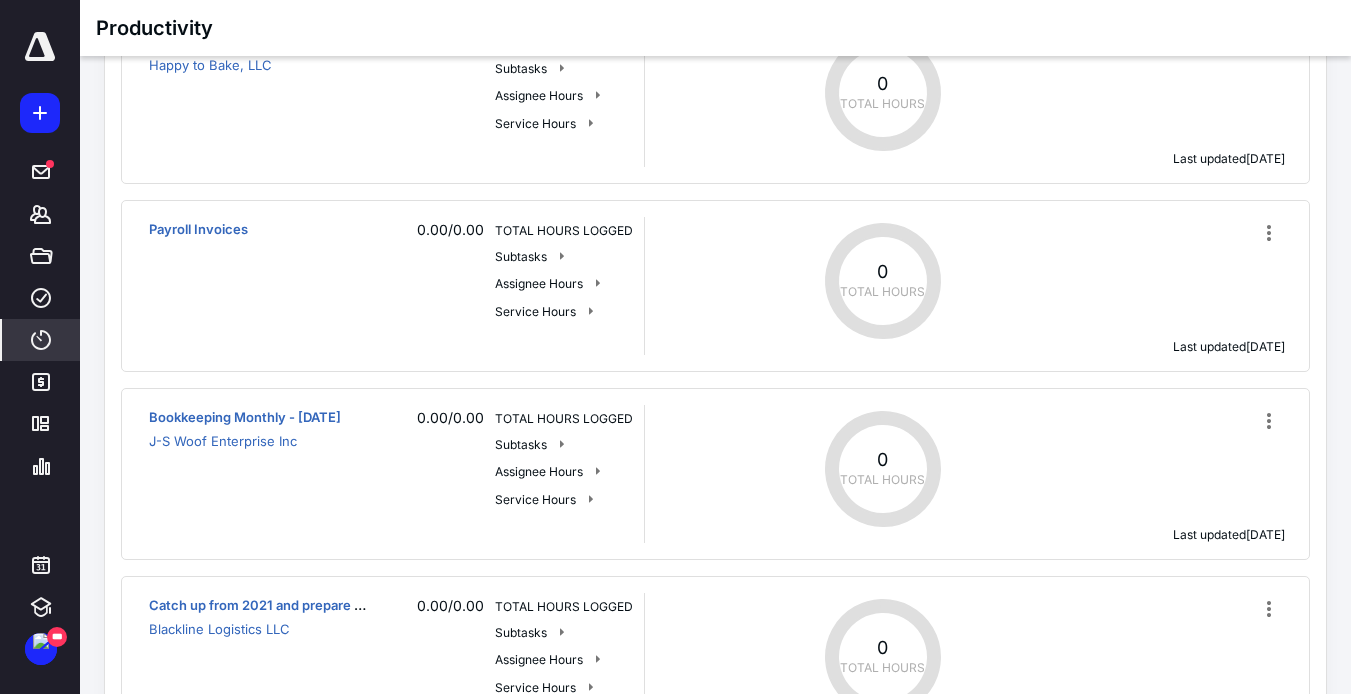 scroll, scrollTop: 0, scrollLeft: 0, axis: both 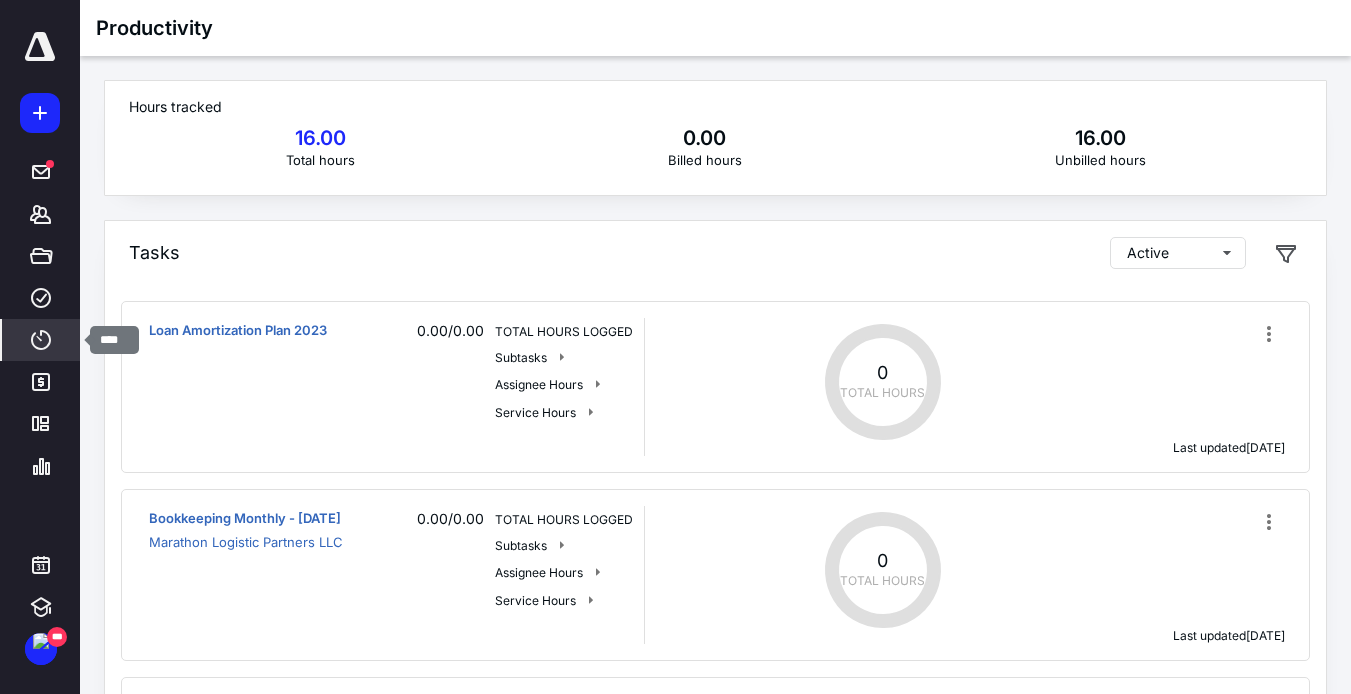 click 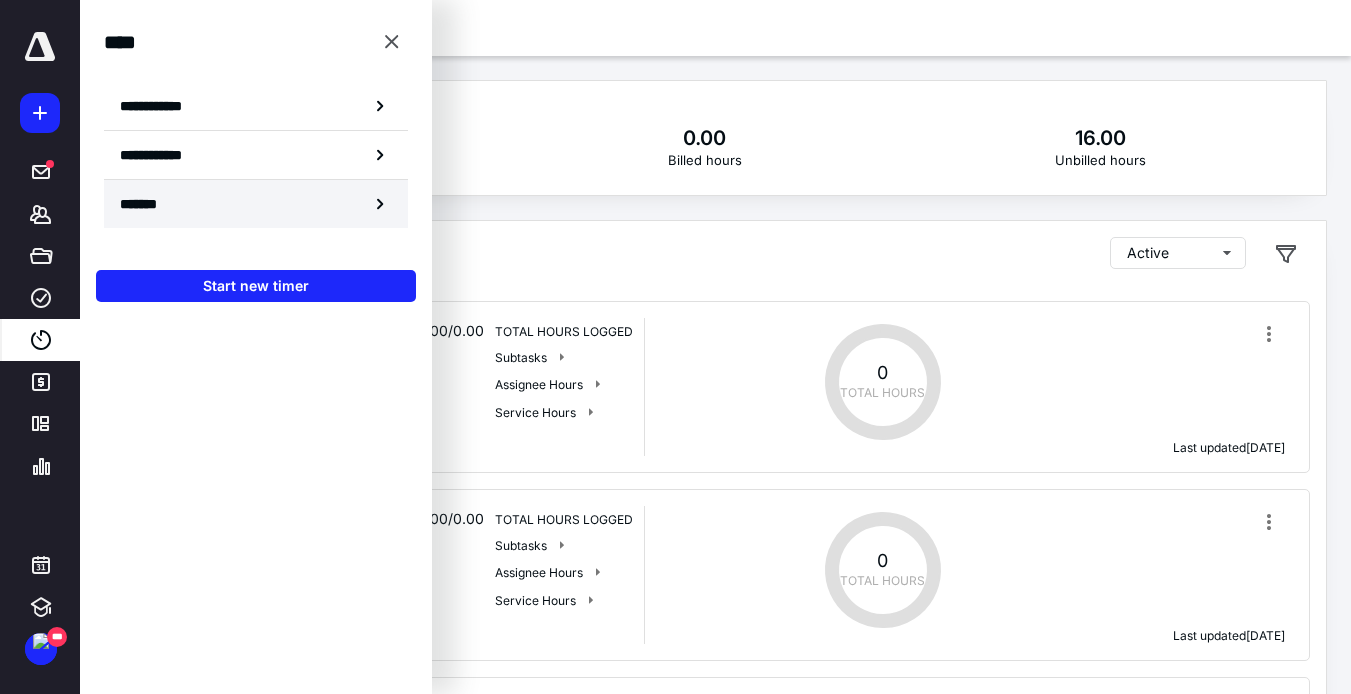 click 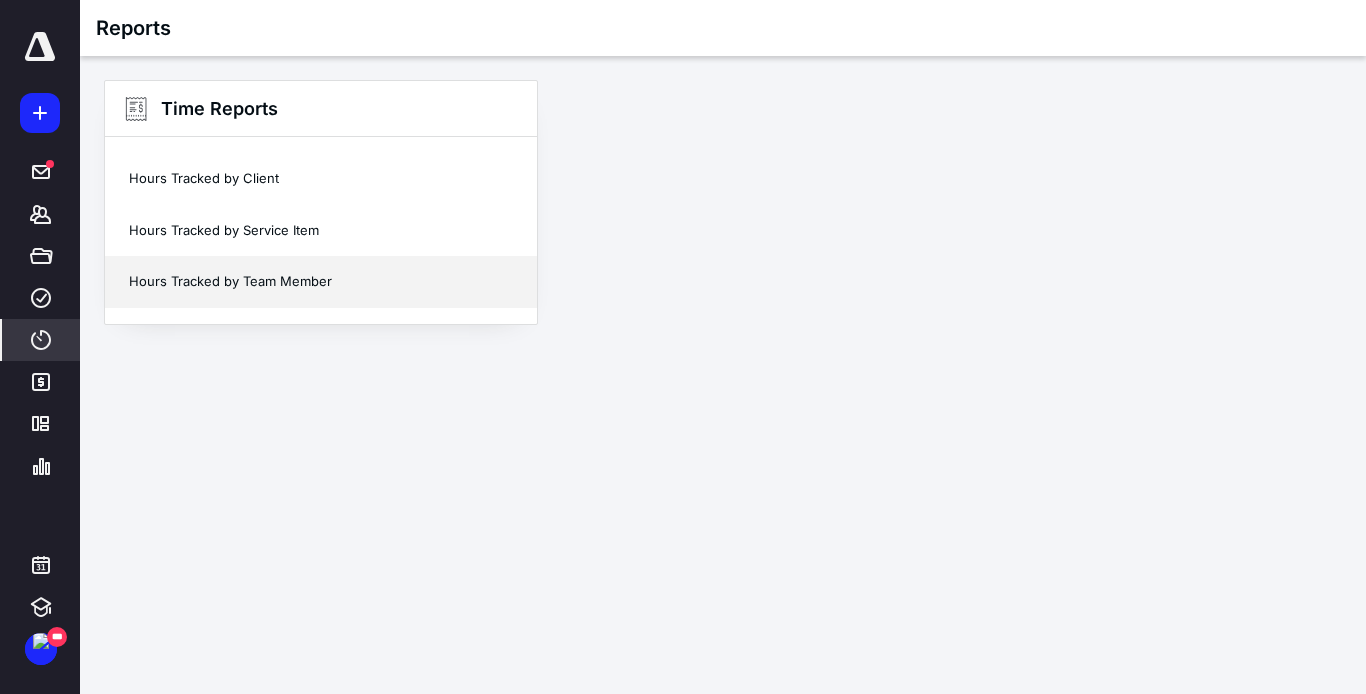 click on "Hours Tracked by Team Member" at bounding box center (321, 282) 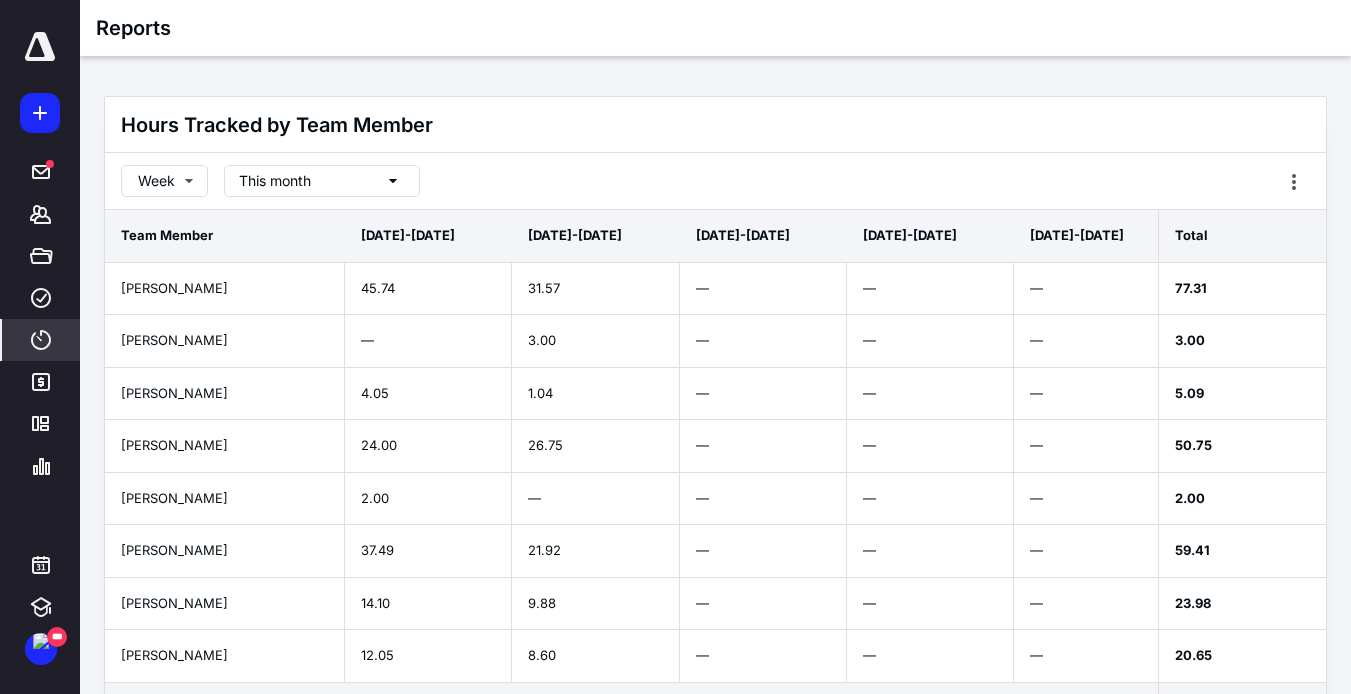 click 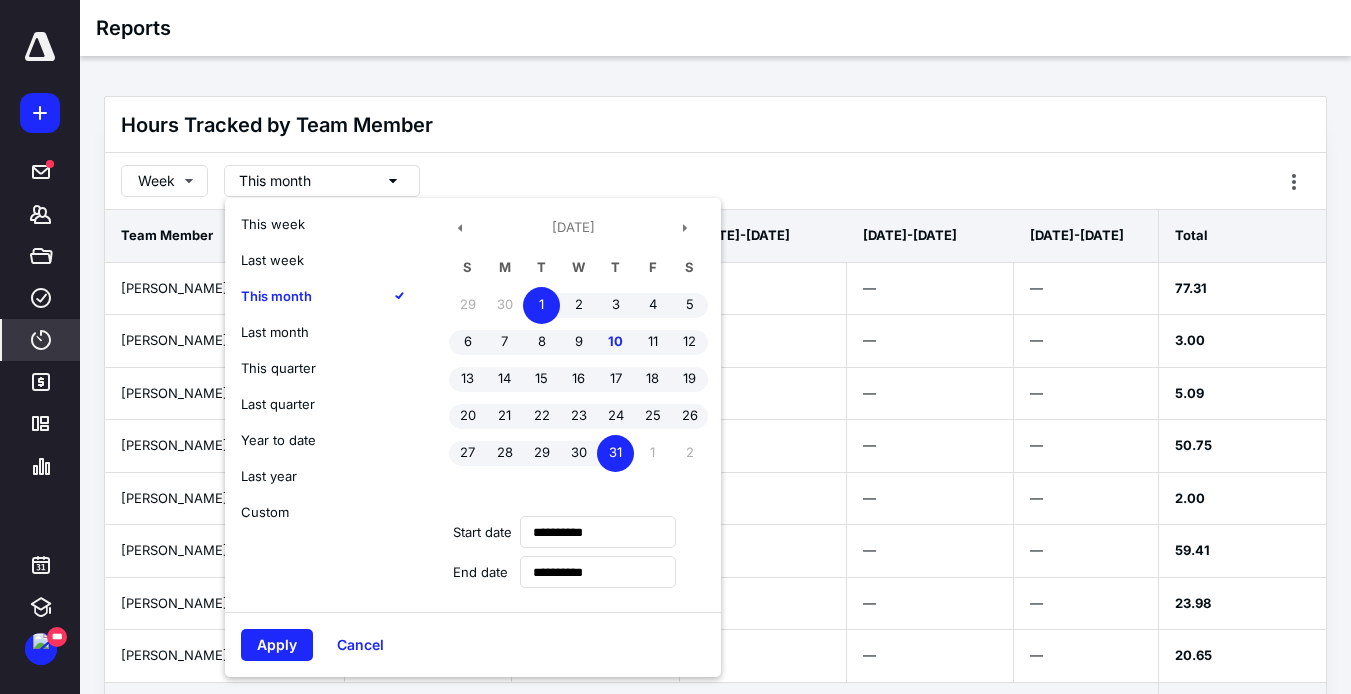 type on "**********" 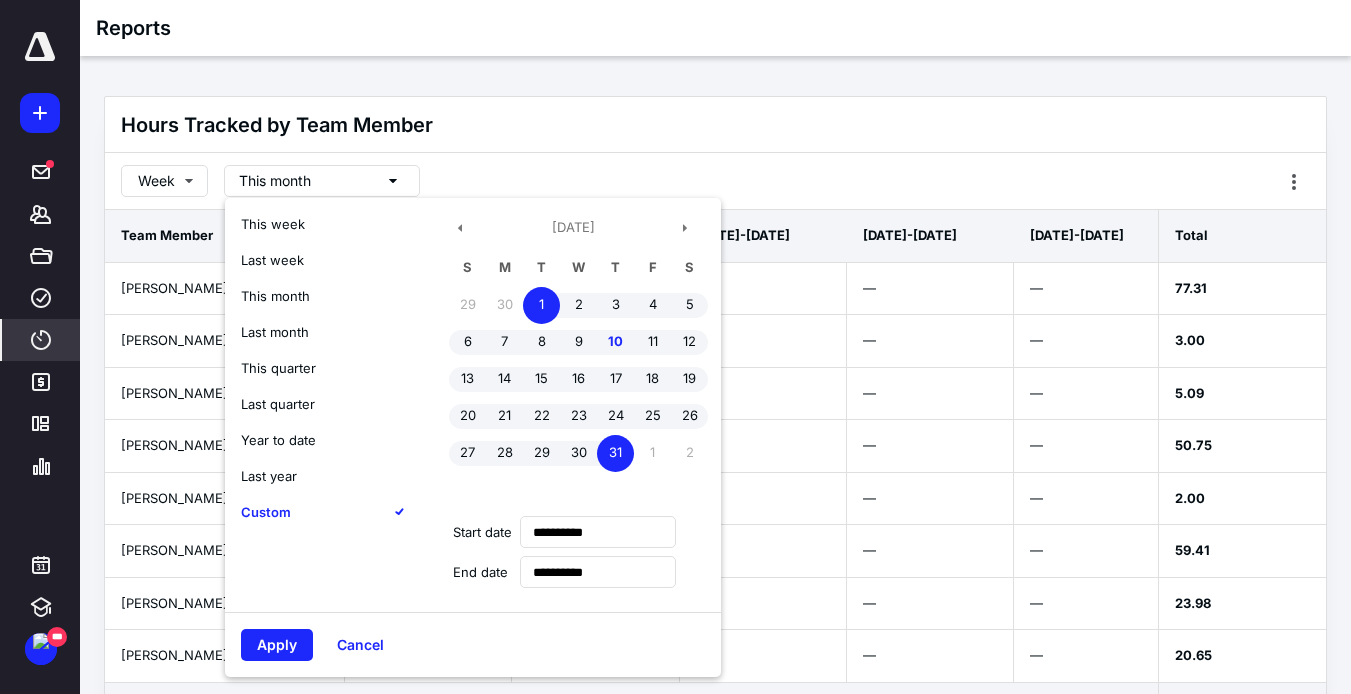 click on "Last year" at bounding box center (269, 476) 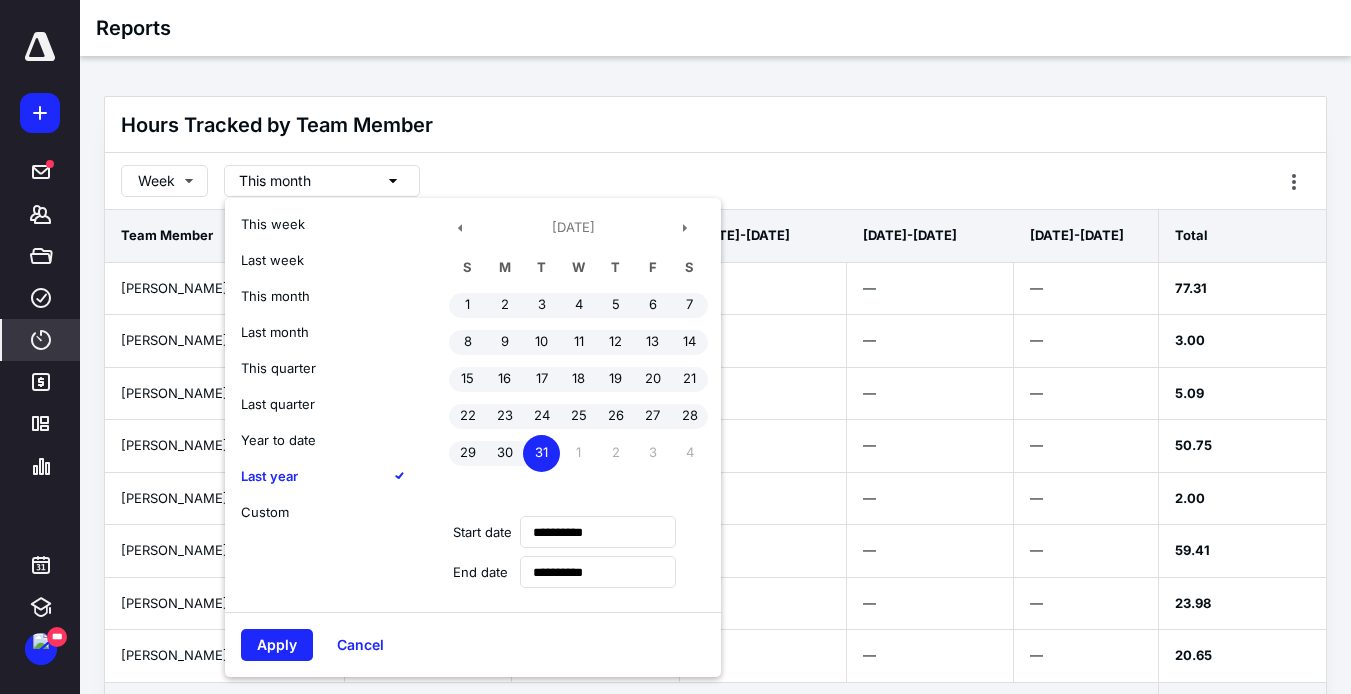 type on "**********" 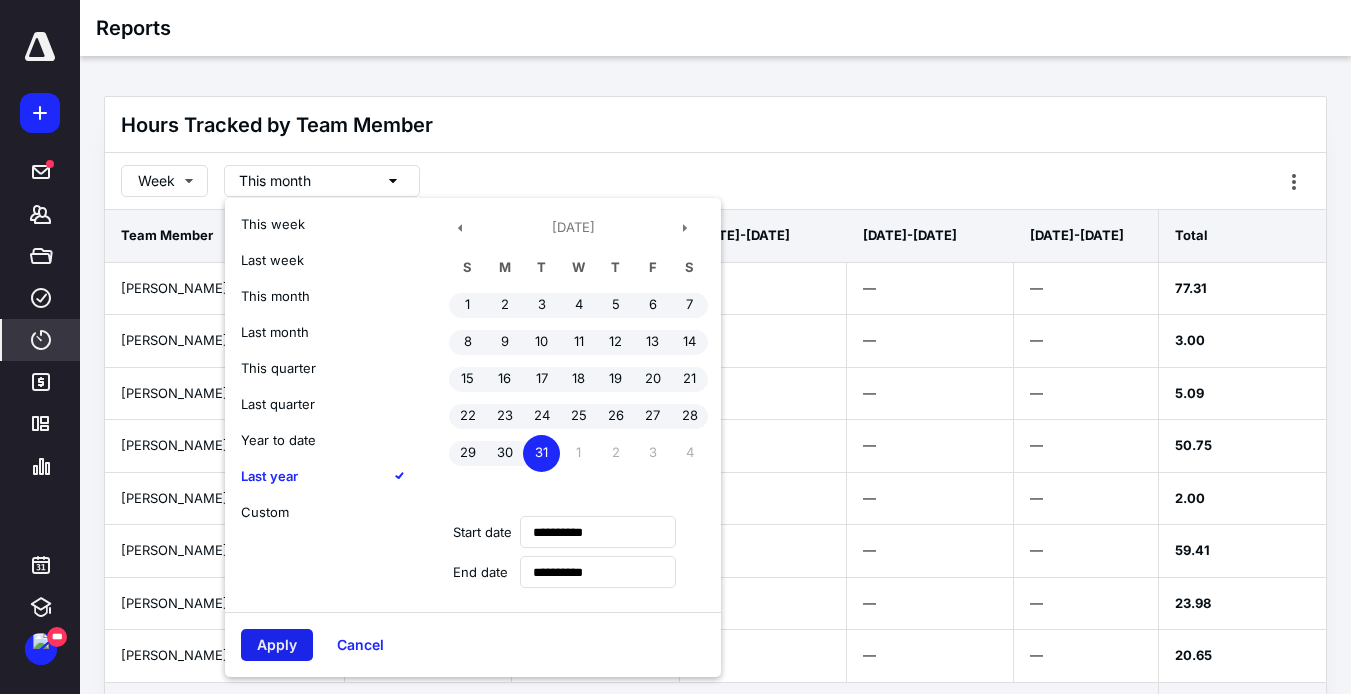 click on "Apply" at bounding box center (277, 645) 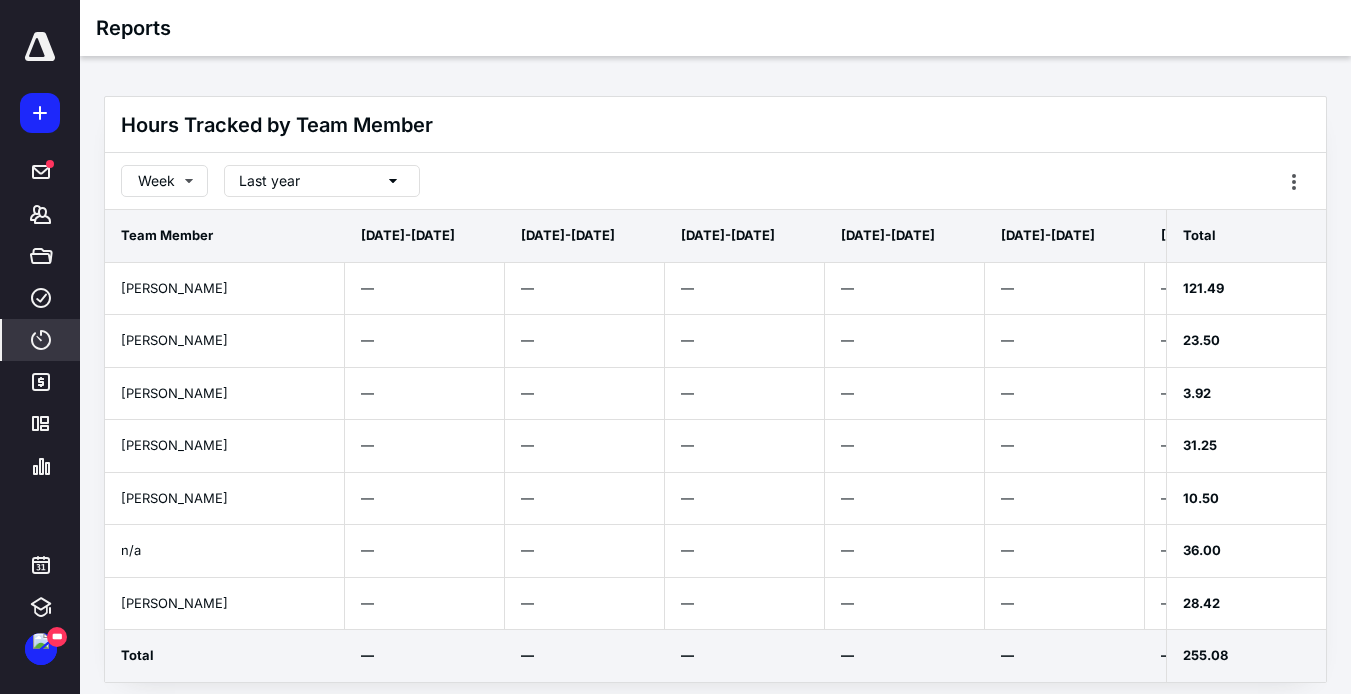 click 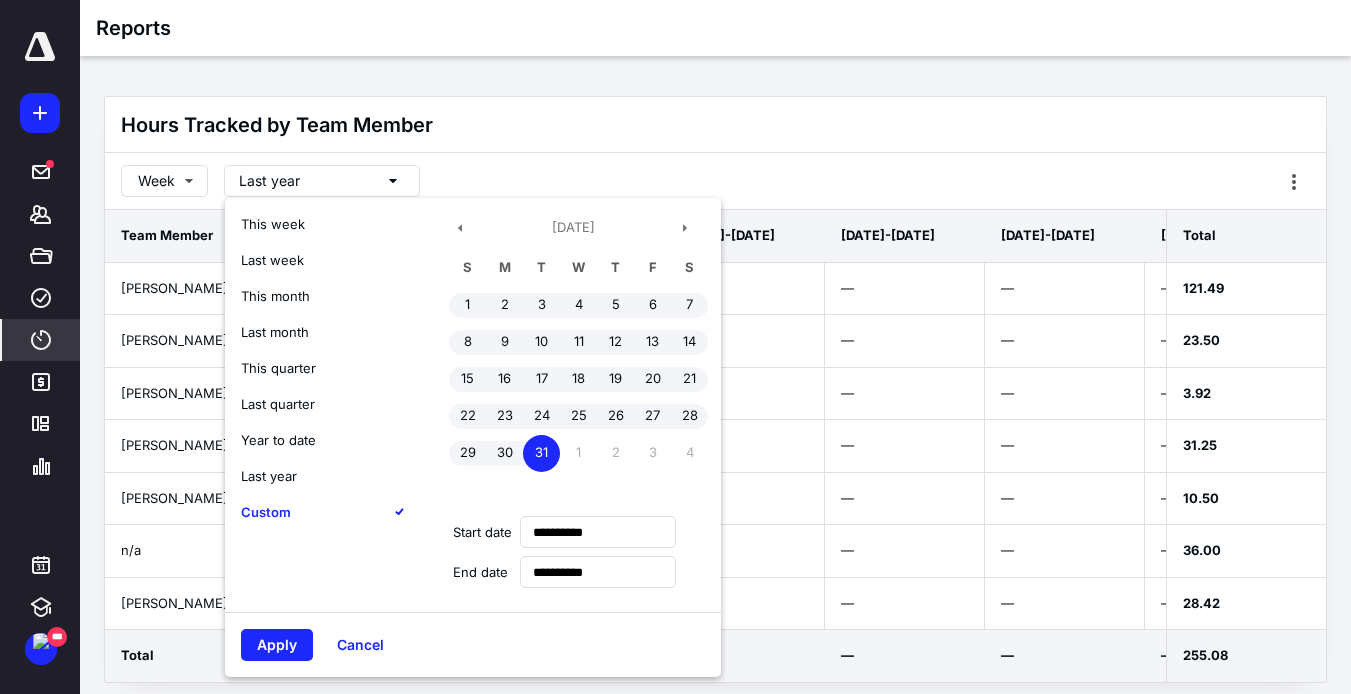 click on "Year to date" at bounding box center [278, 440] 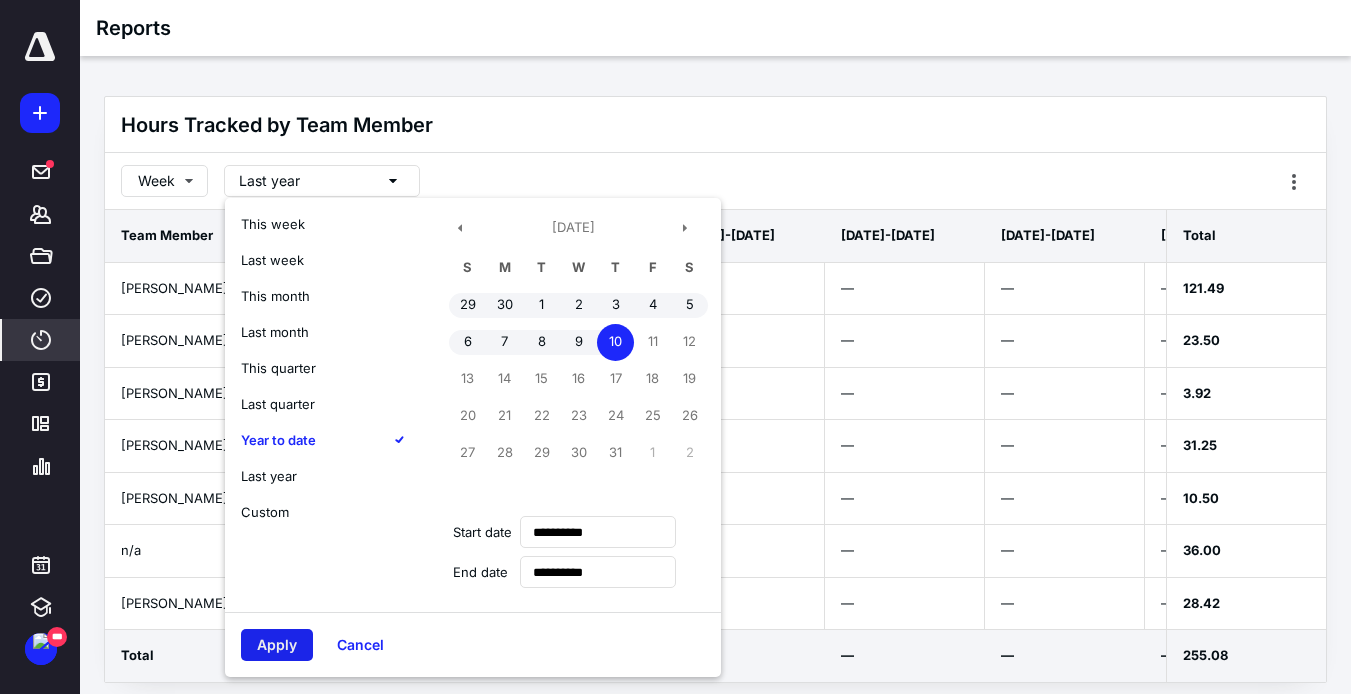 click on "Apply" at bounding box center (277, 645) 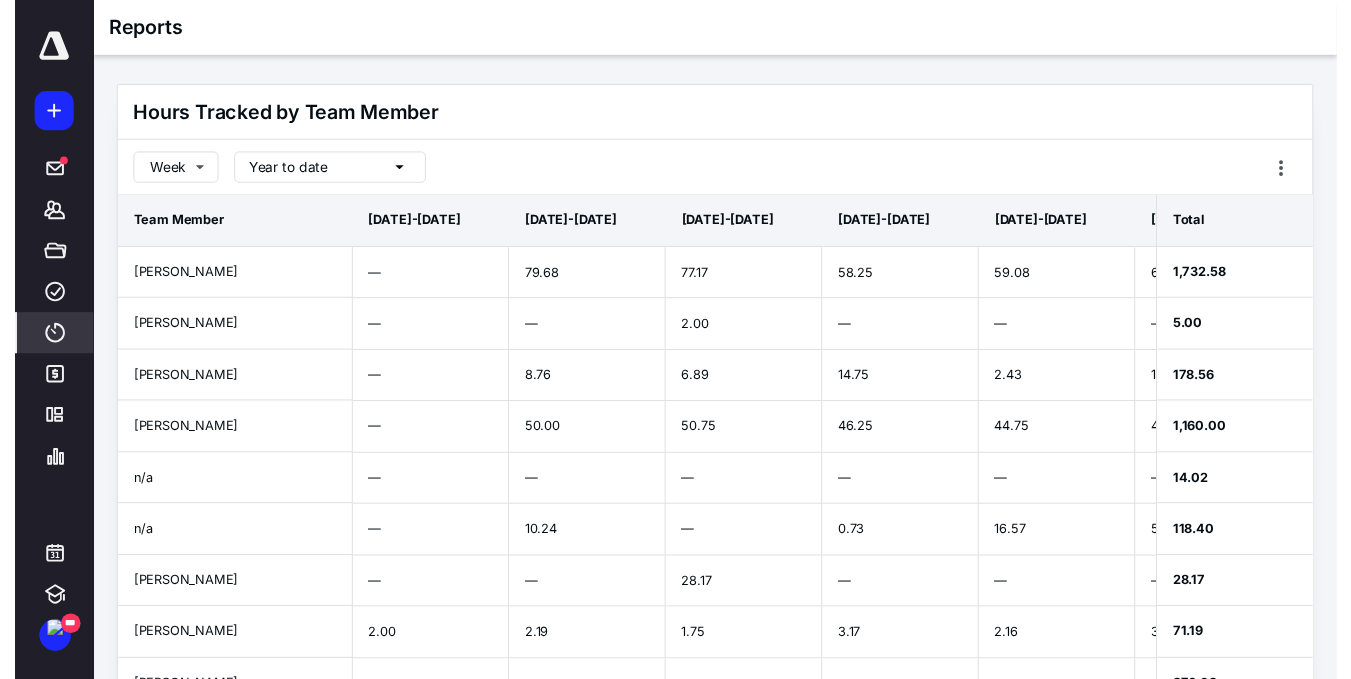 scroll, scrollTop: 0, scrollLeft: 0, axis: both 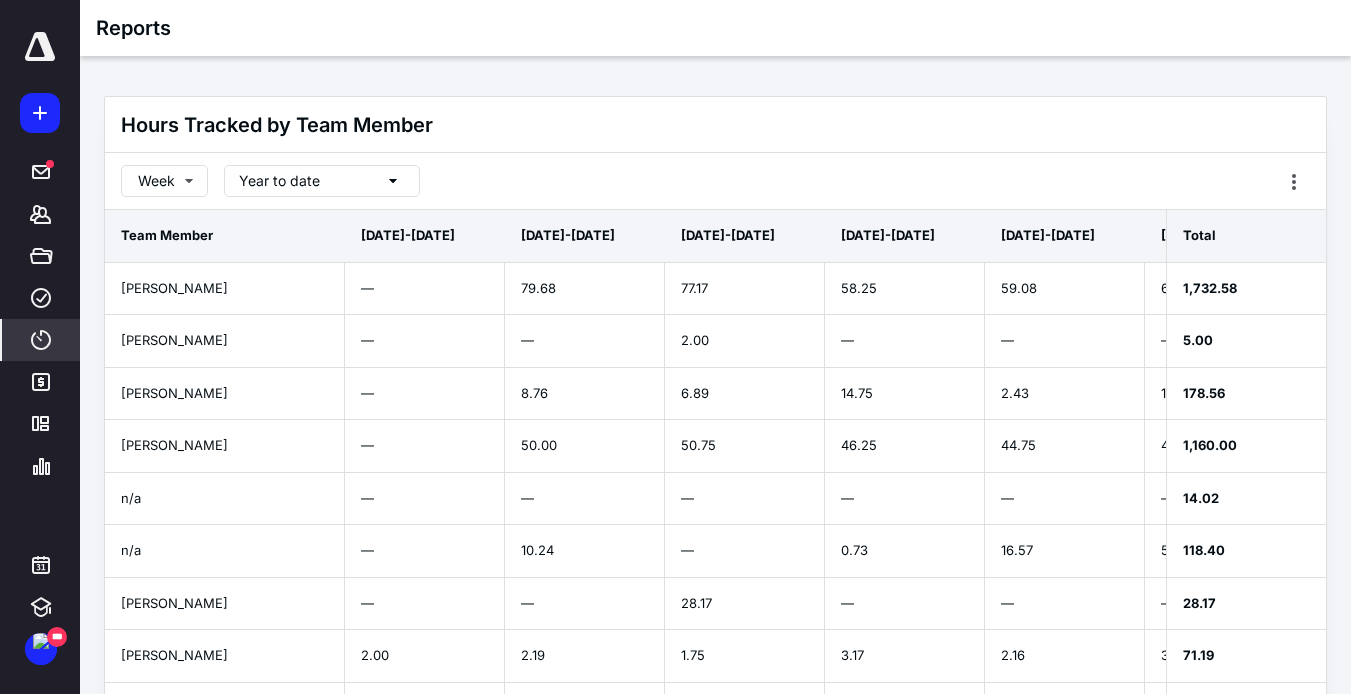 click at bounding box center (40, 47) 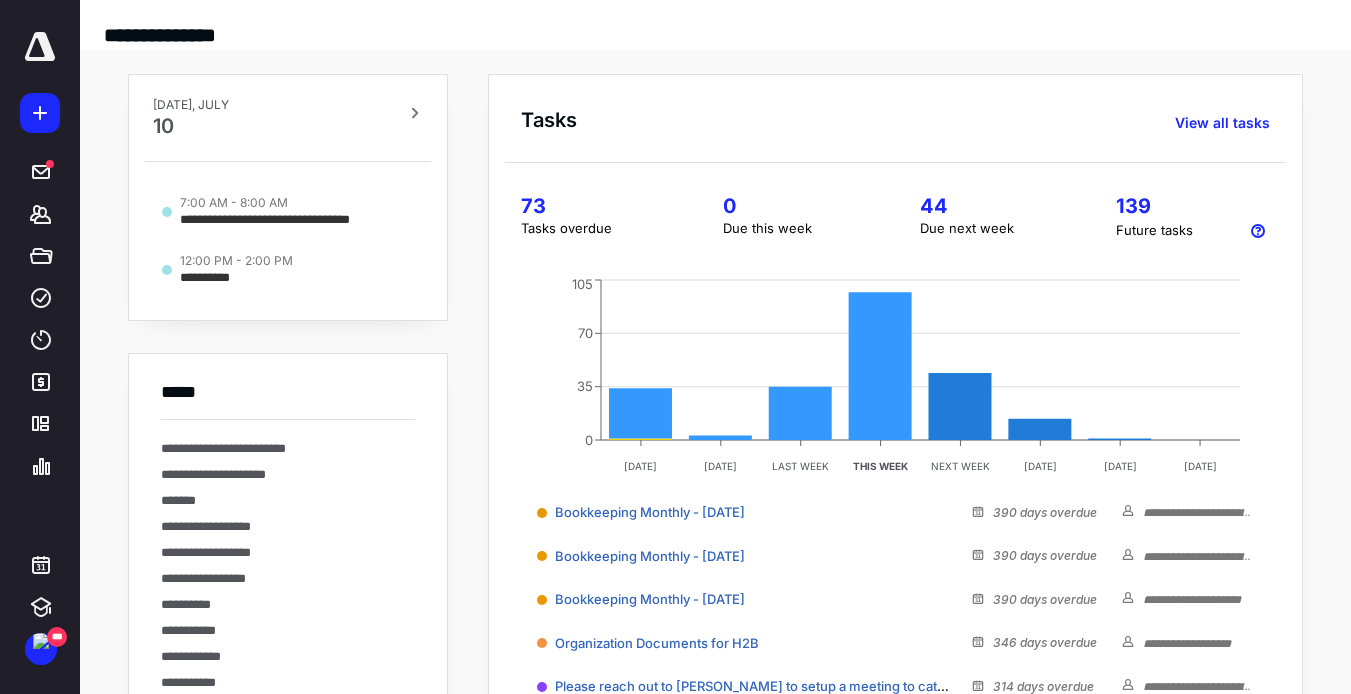 click on "44" at bounding box center (994, 206) 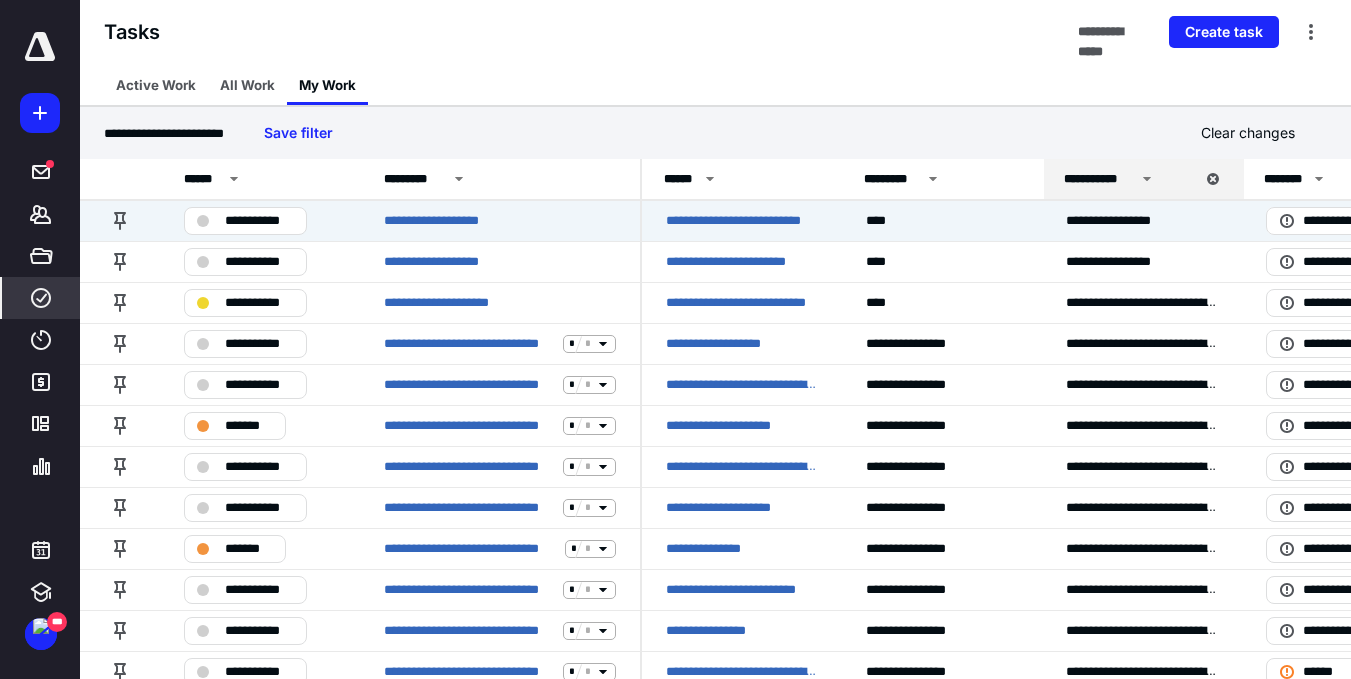 click on "****" at bounding box center [942, 220] 